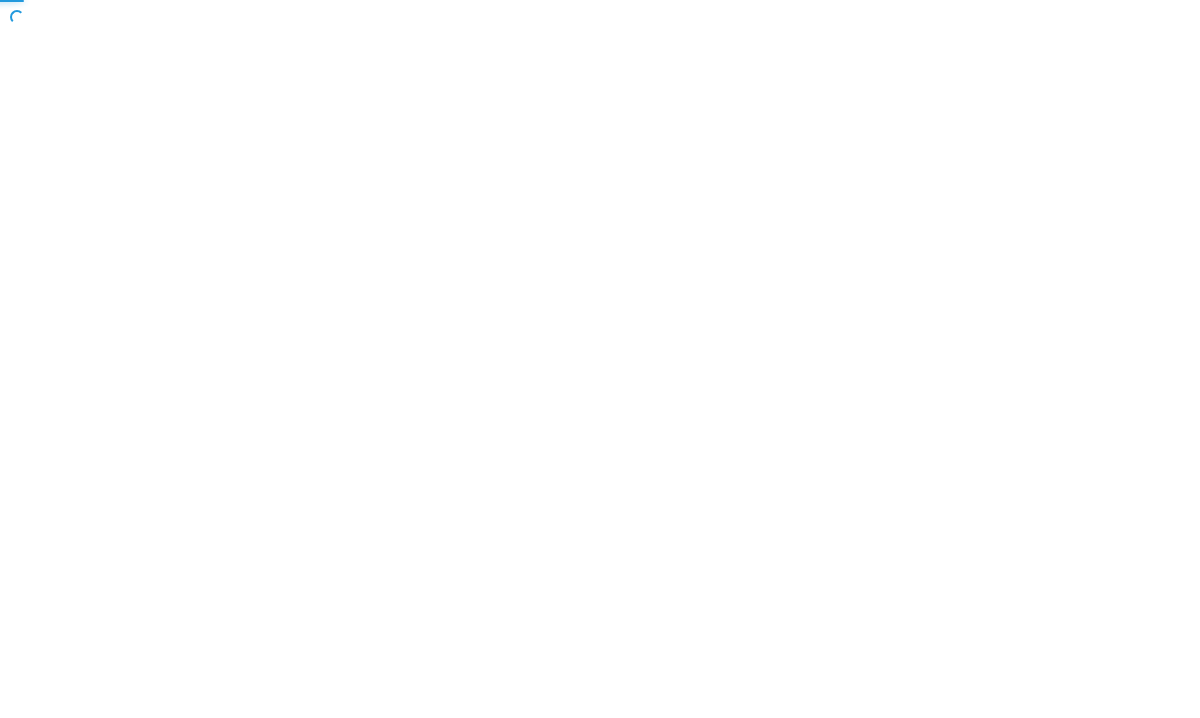 scroll, scrollTop: 0, scrollLeft: 0, axis: both 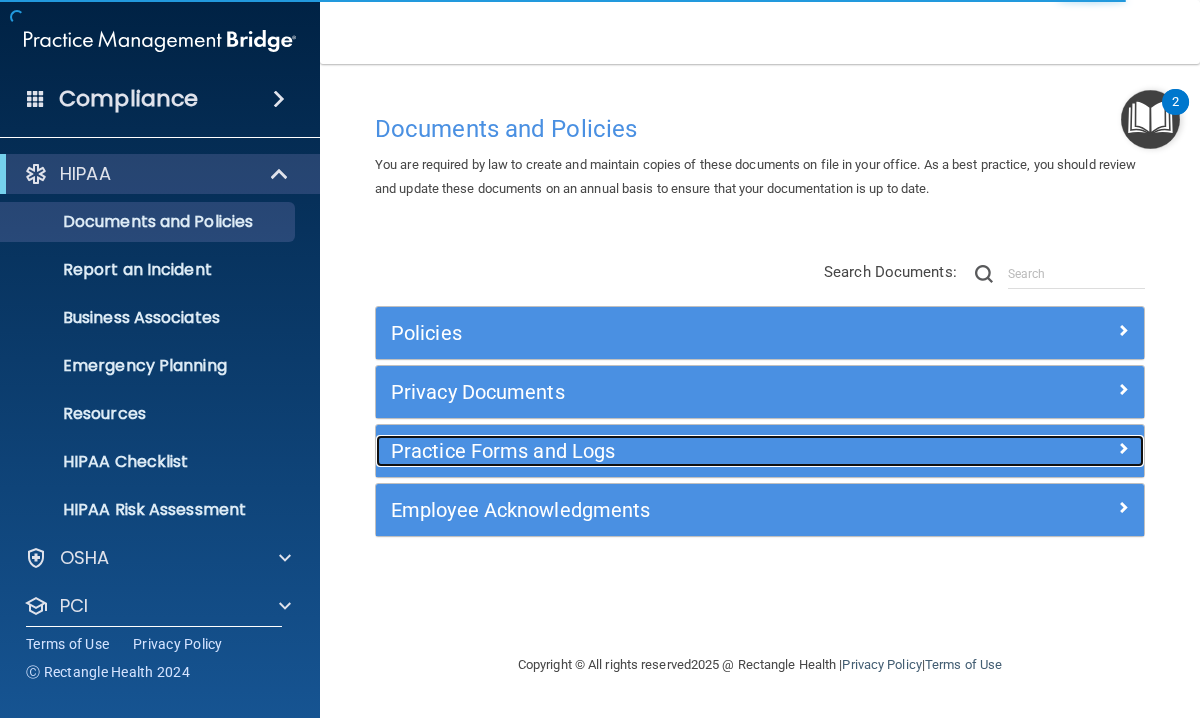 click on "Practice Forms and Logs" at bounding box center [664, 451] 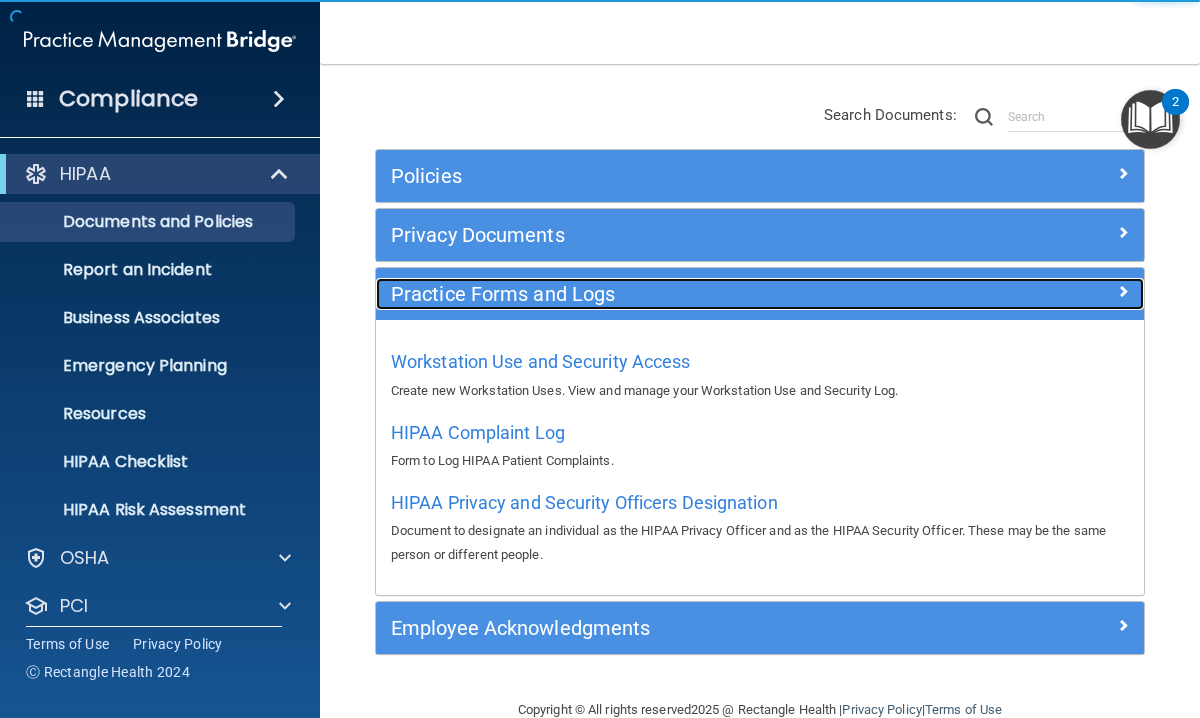 scroll, scrollTop: 156, scrollLeft: 0, axis: vertical 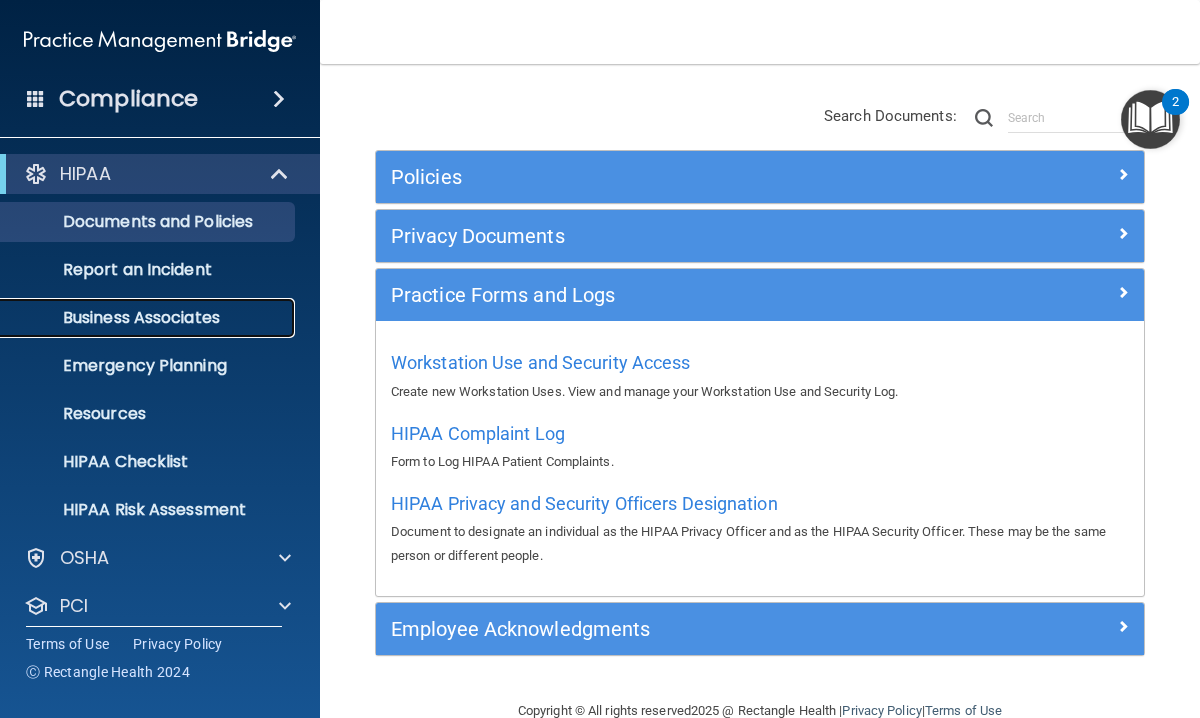 click on "Business Associates" at bounding box center (149, 318) 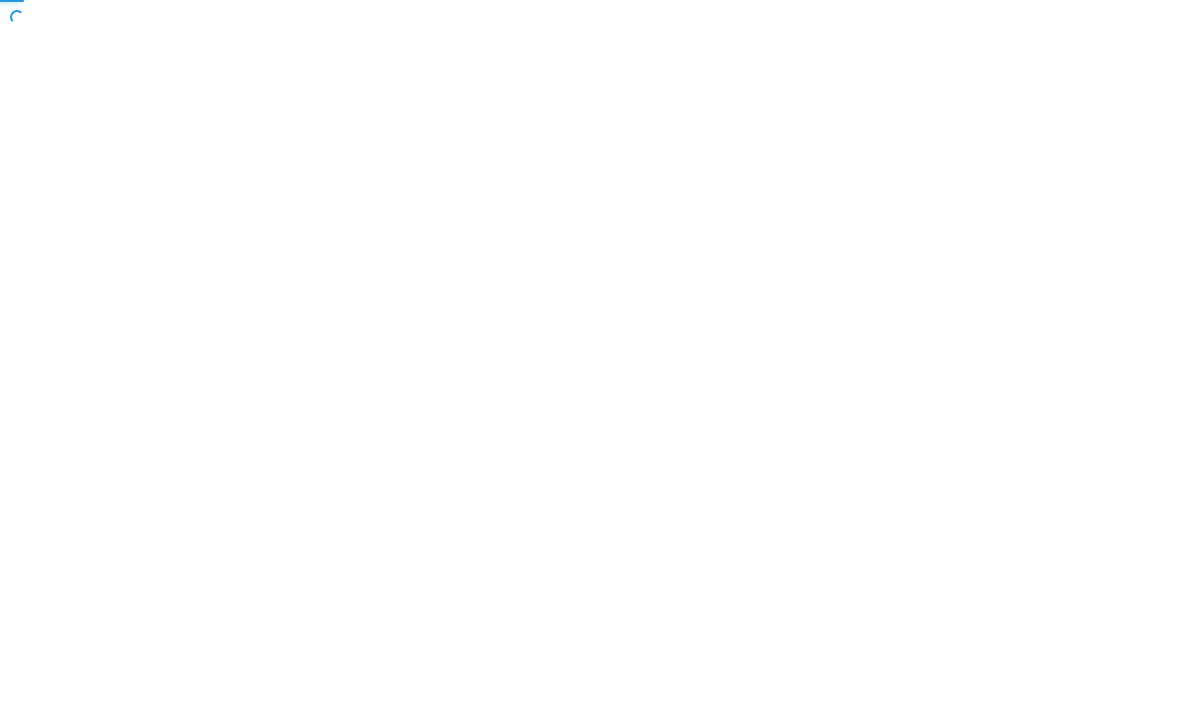 scroll, scrollTop: 0, scrollLeft: 0, axis: both 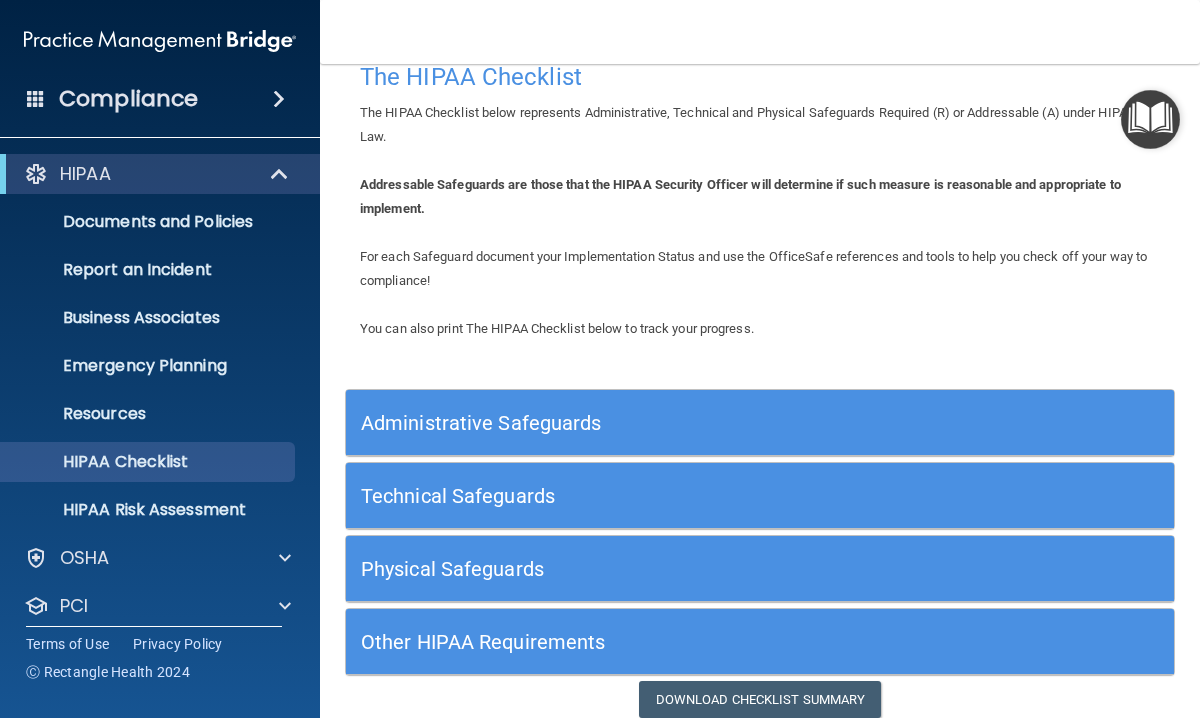 click on "Technical Safeguards" at bounding box center (656, 495) 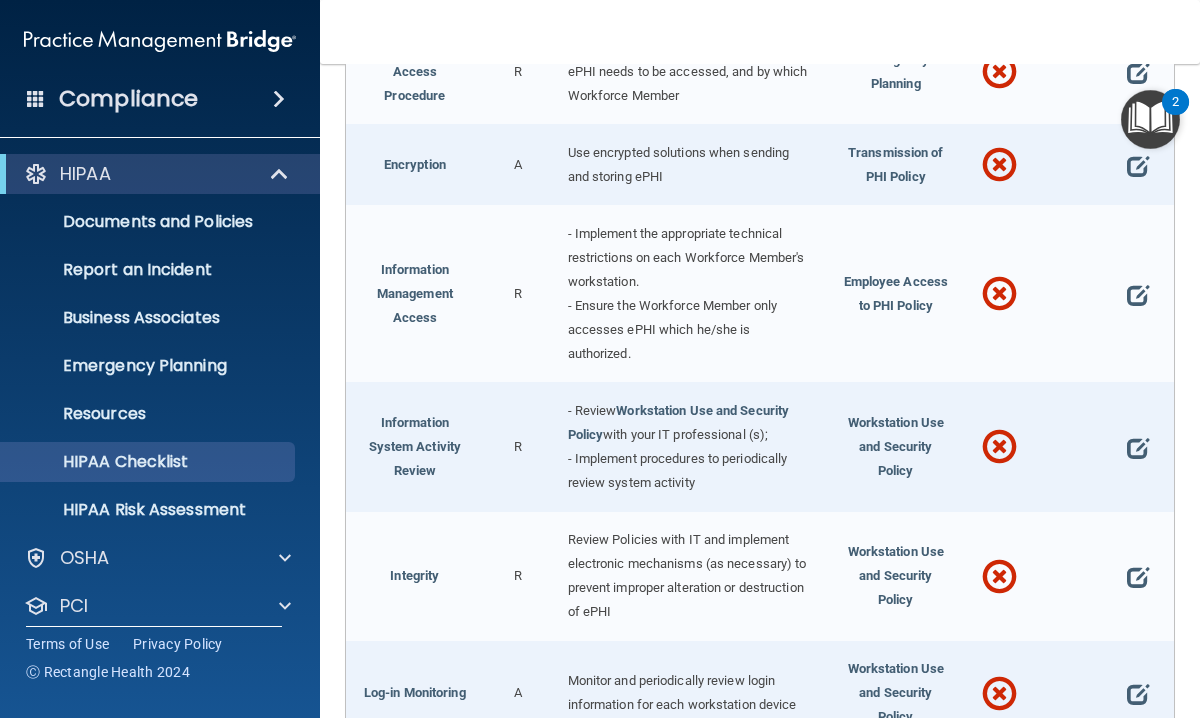 scroll, scrollTop: 841, scrollLeft: 0, axis: vertical 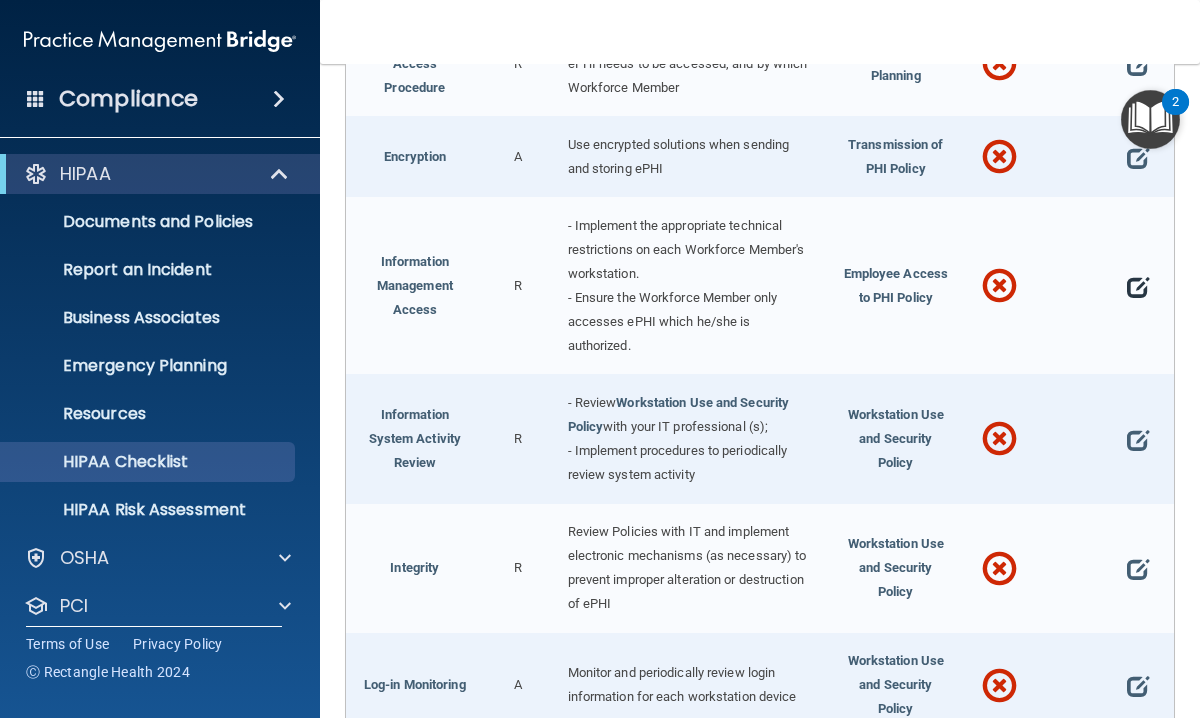 click at bounding box center (1138, 287) 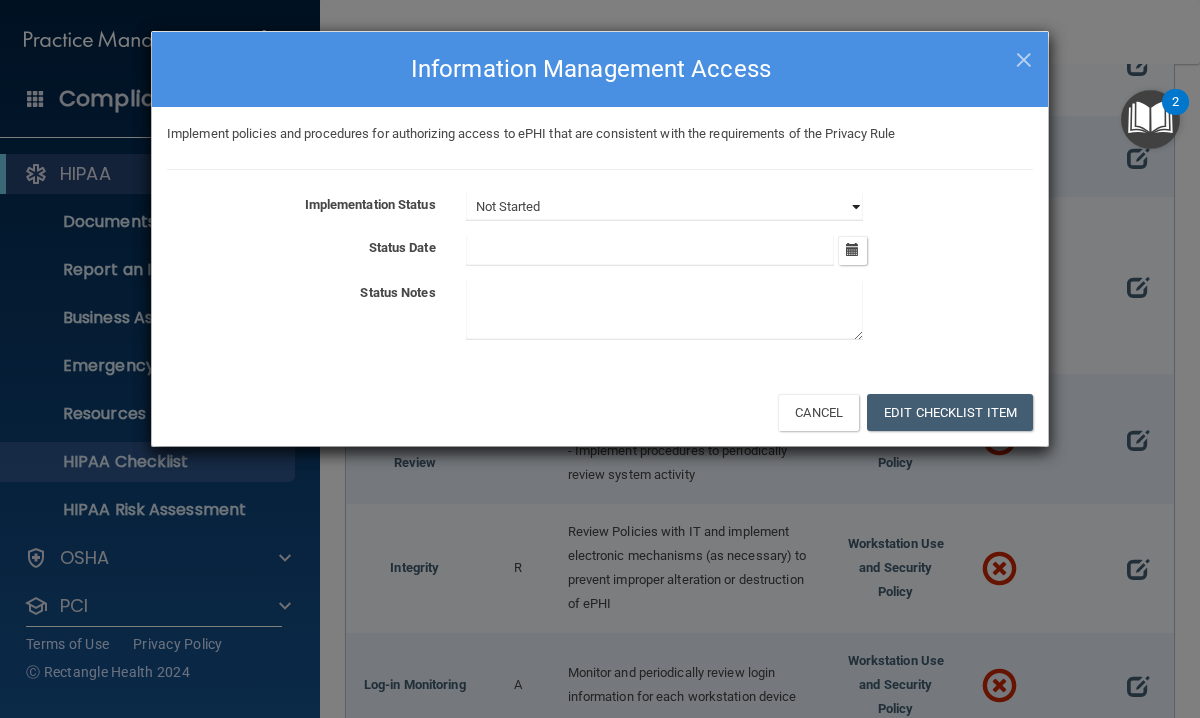 click on "Not Started  In Progress  Completed" at bounding box center [664, 207] 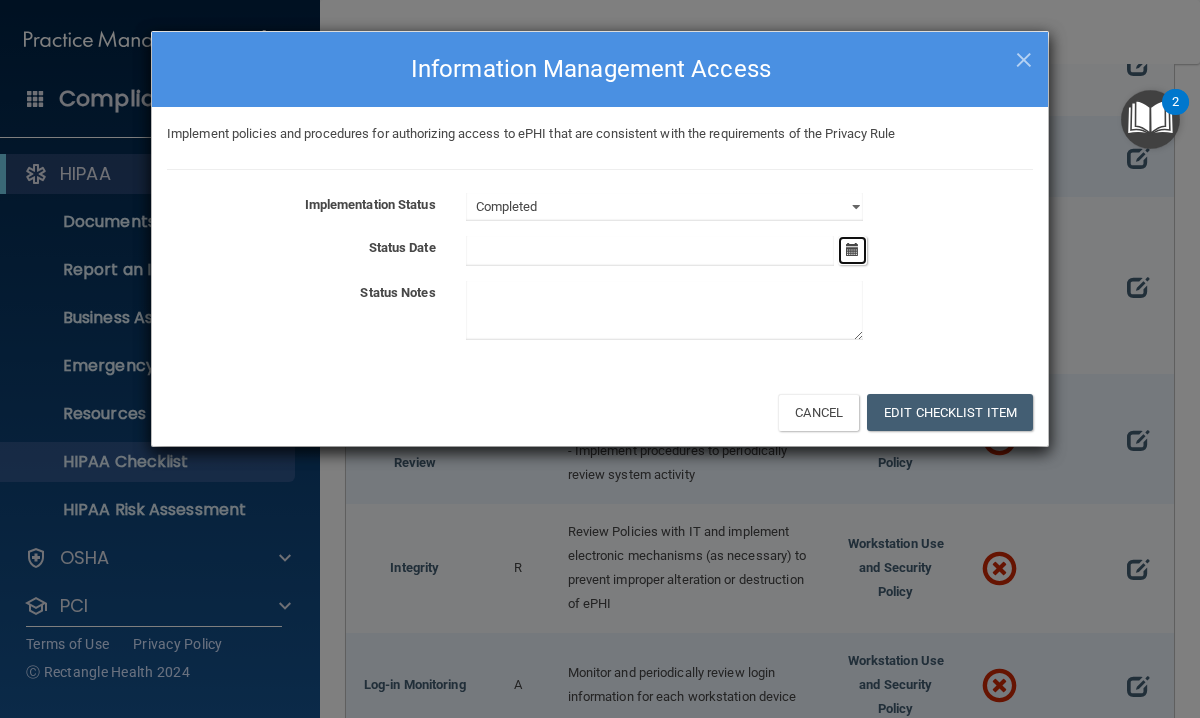 click at bounding box center [852, 249] 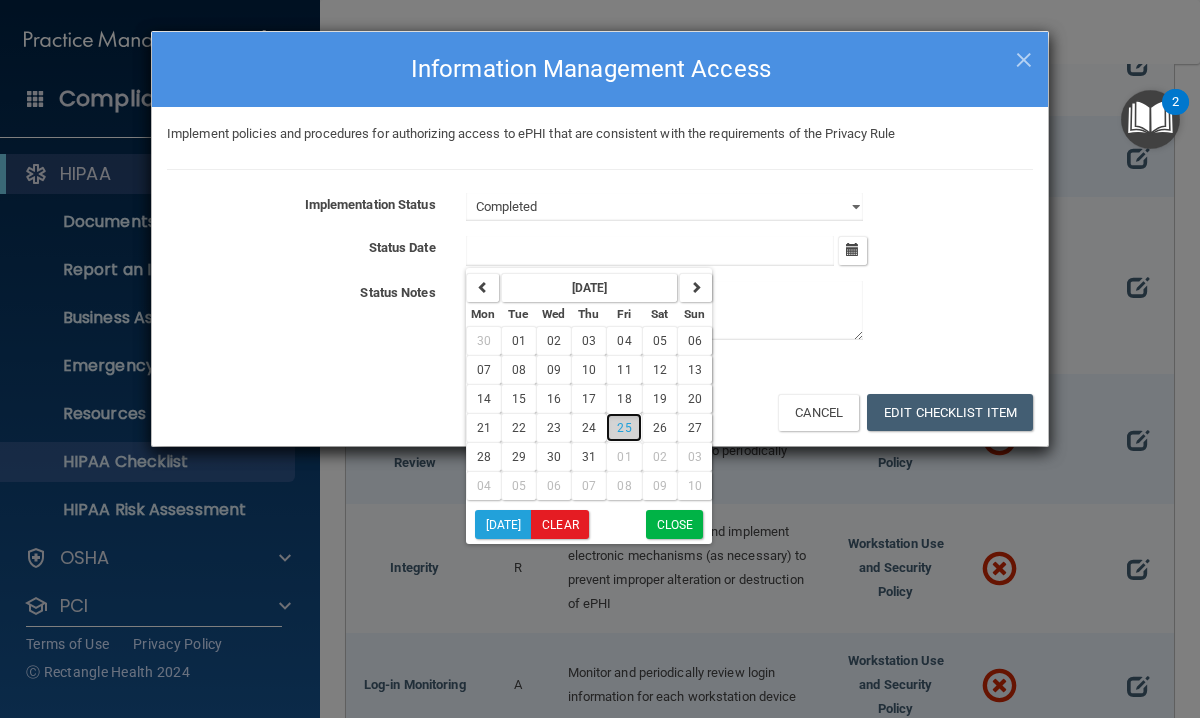 click on "25" at bounding box center [624, 428] 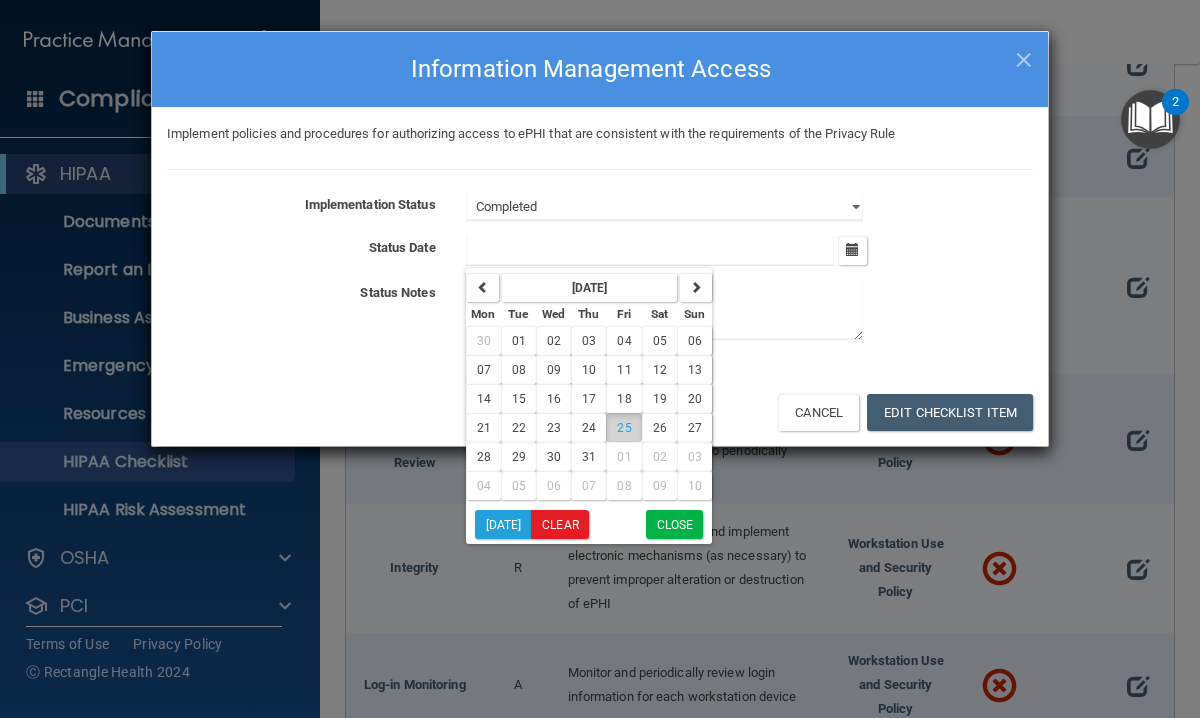 type on "[DATE]" 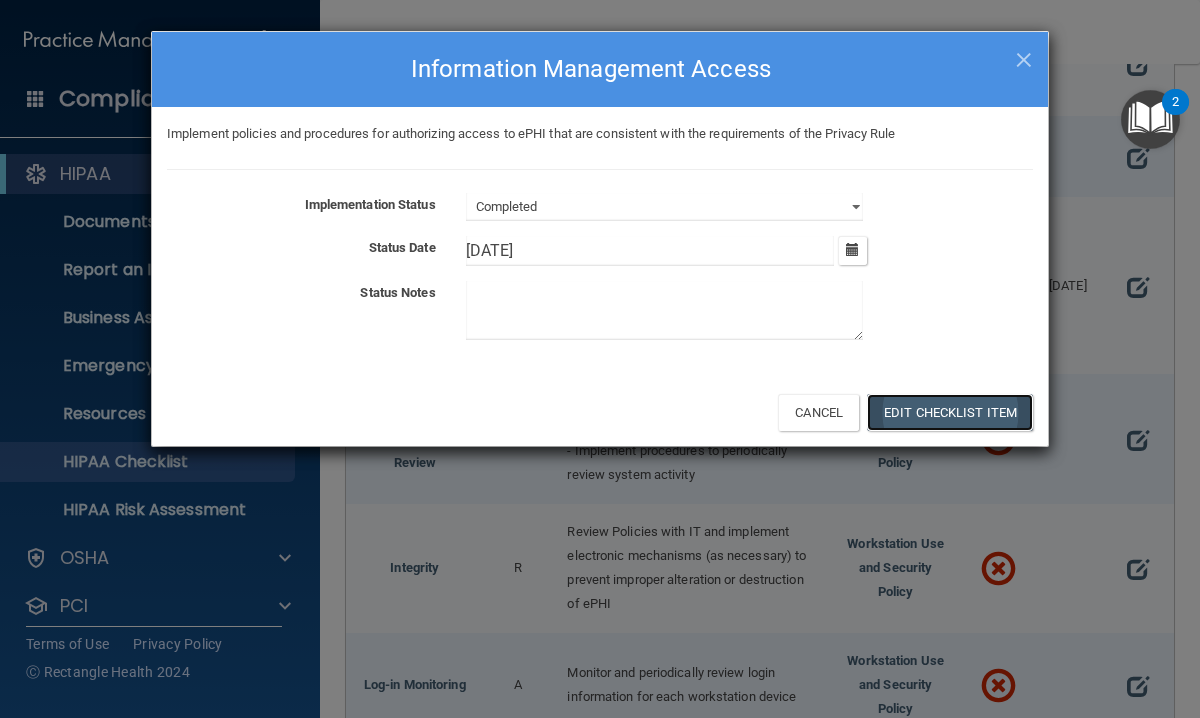 click on "Edit Checklist Item" at bounding box center (950, 412) 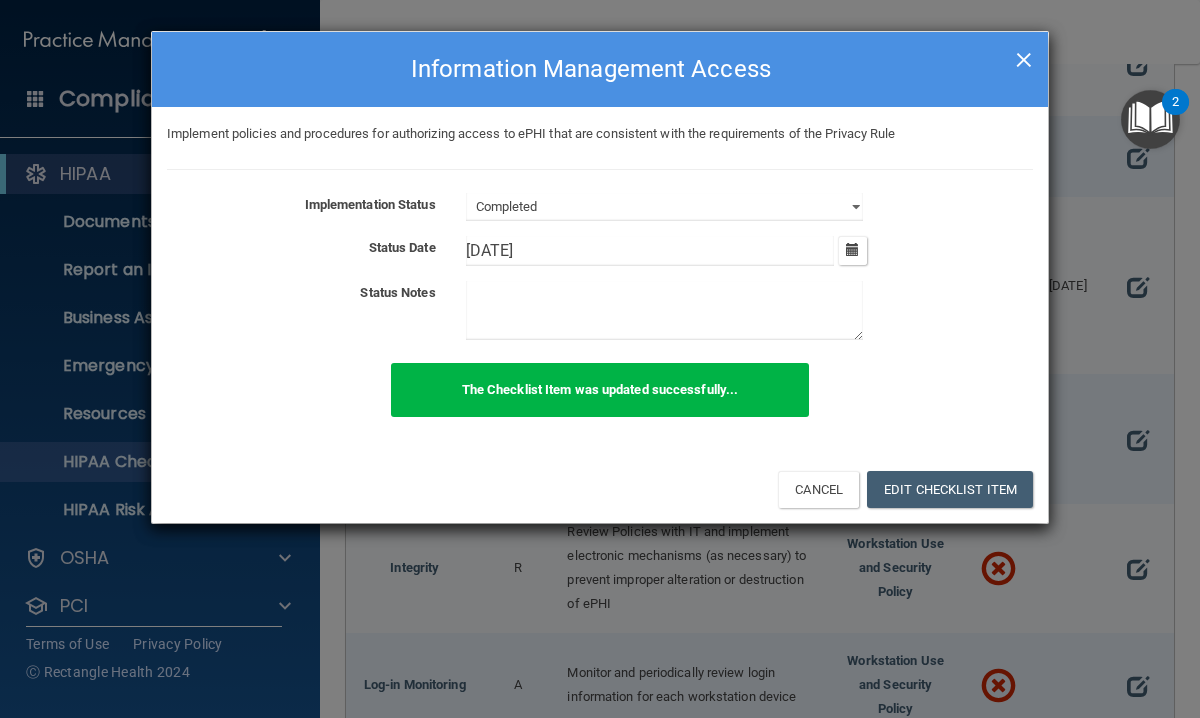 click on "×" at bounding box center (1024, 57) 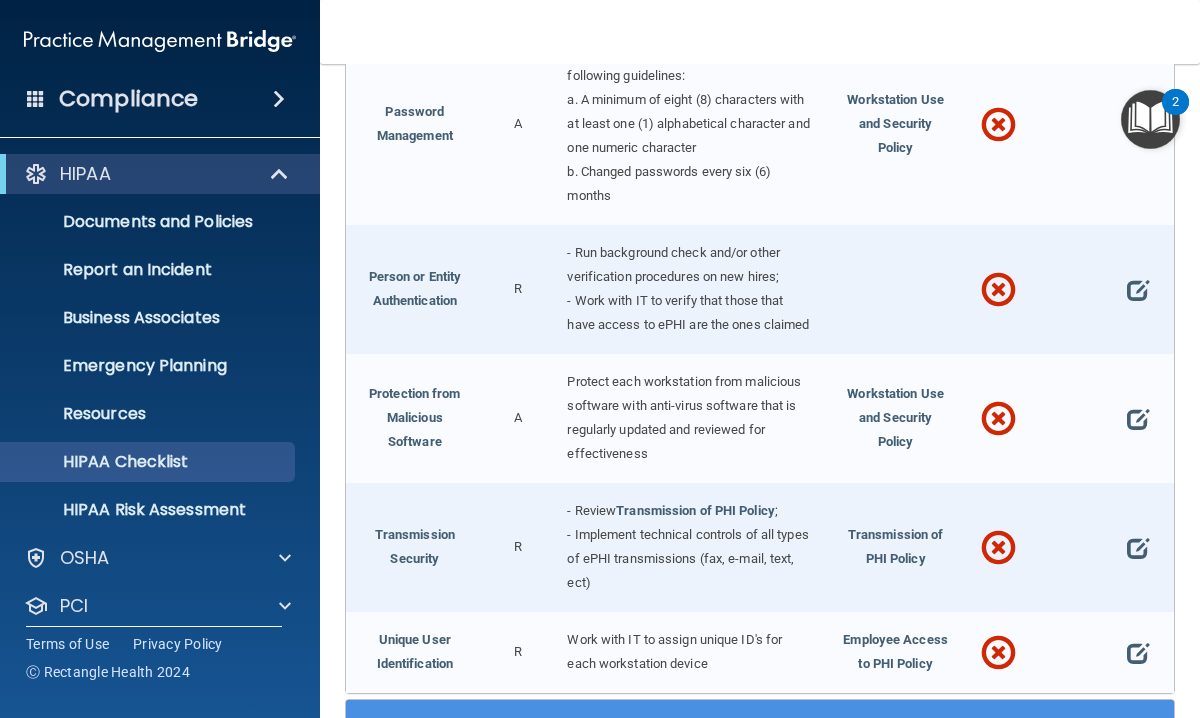 scroll, scrollTop: 1559, scrollLeft: 0, axis: vertical 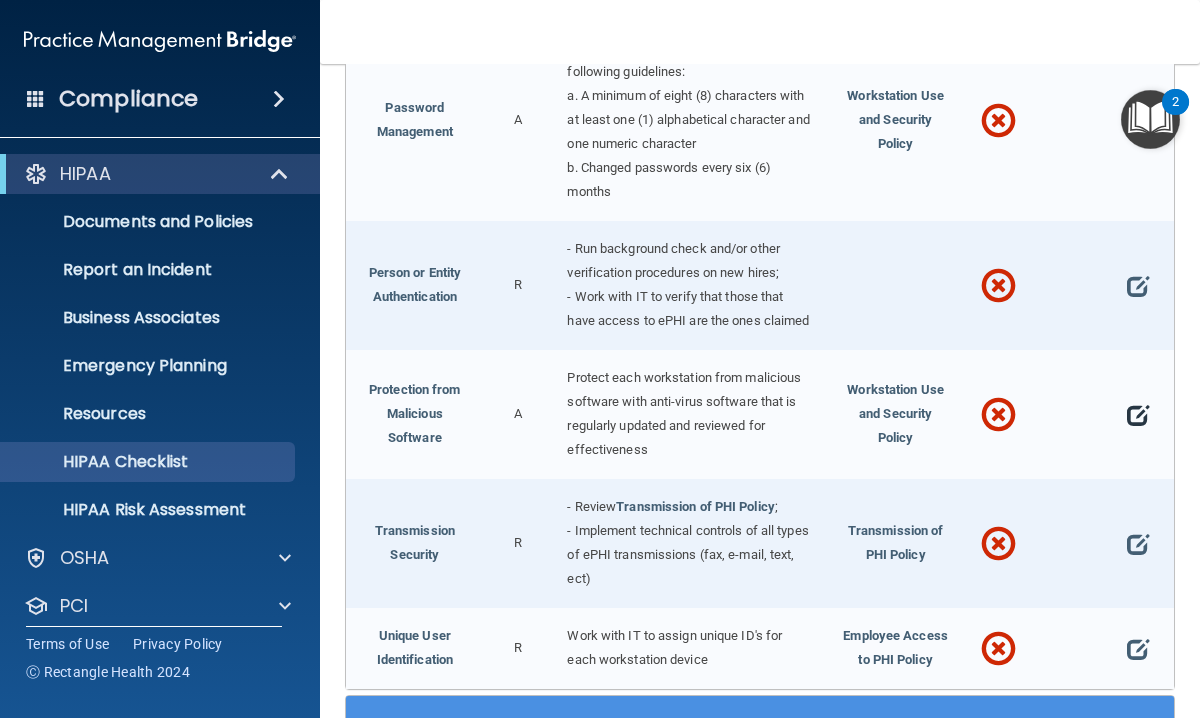 click at bounding box center [1138, 415] 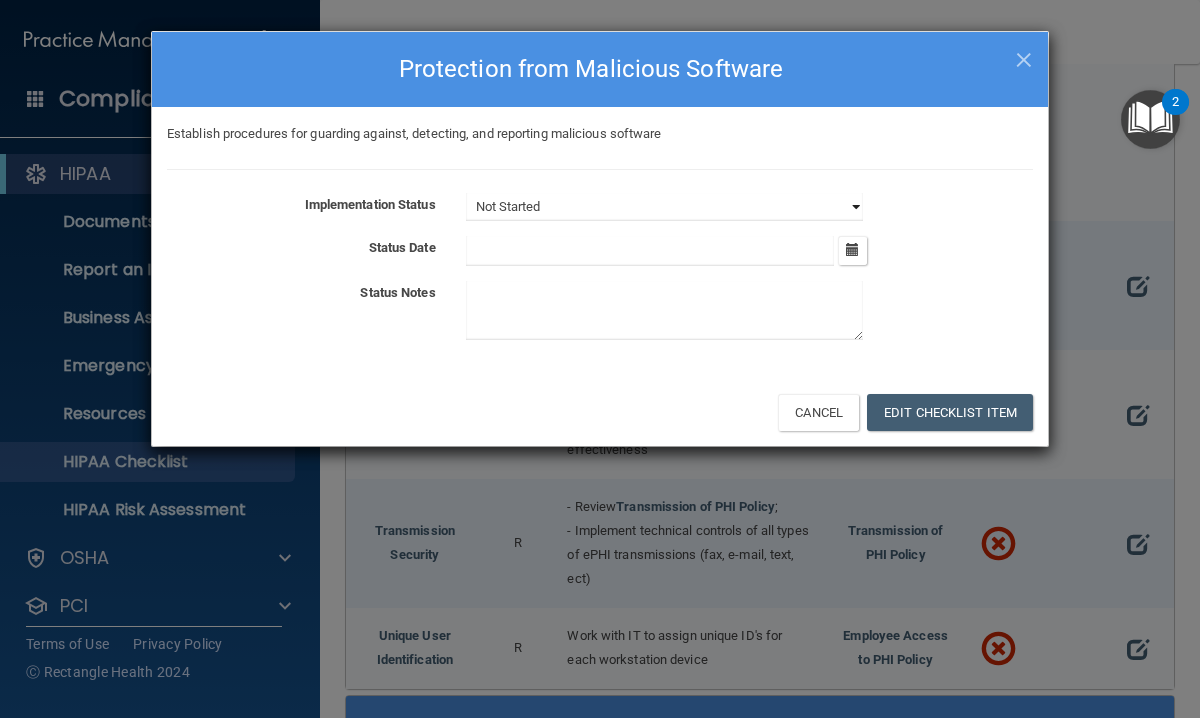 click on "Not Started  In Progress  Completed" at bounding box center (664, 207) 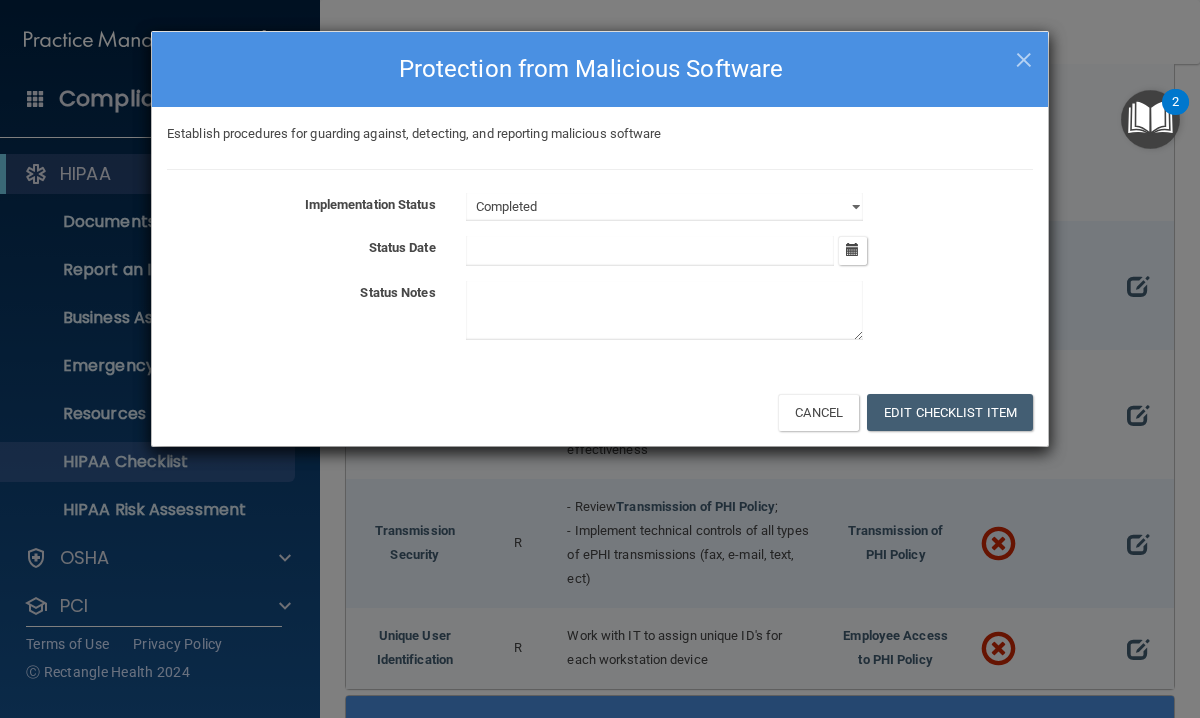 click at bounding box center (650, 251) 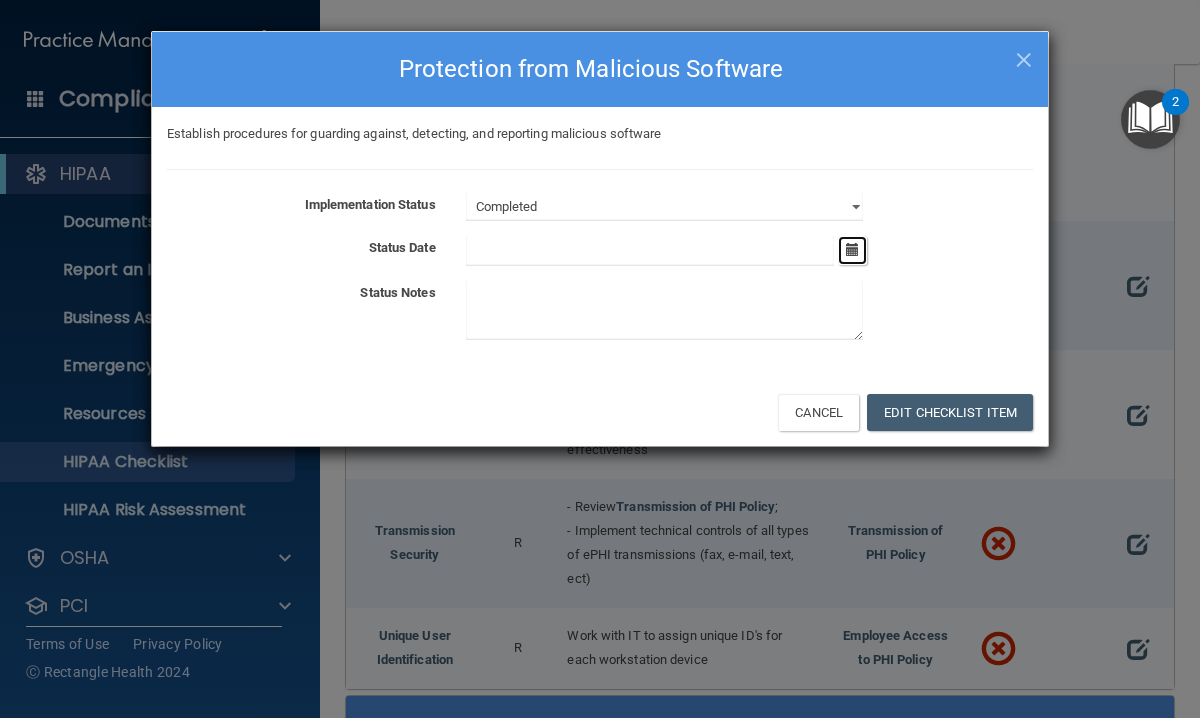 click at bounding box center (852, 249) 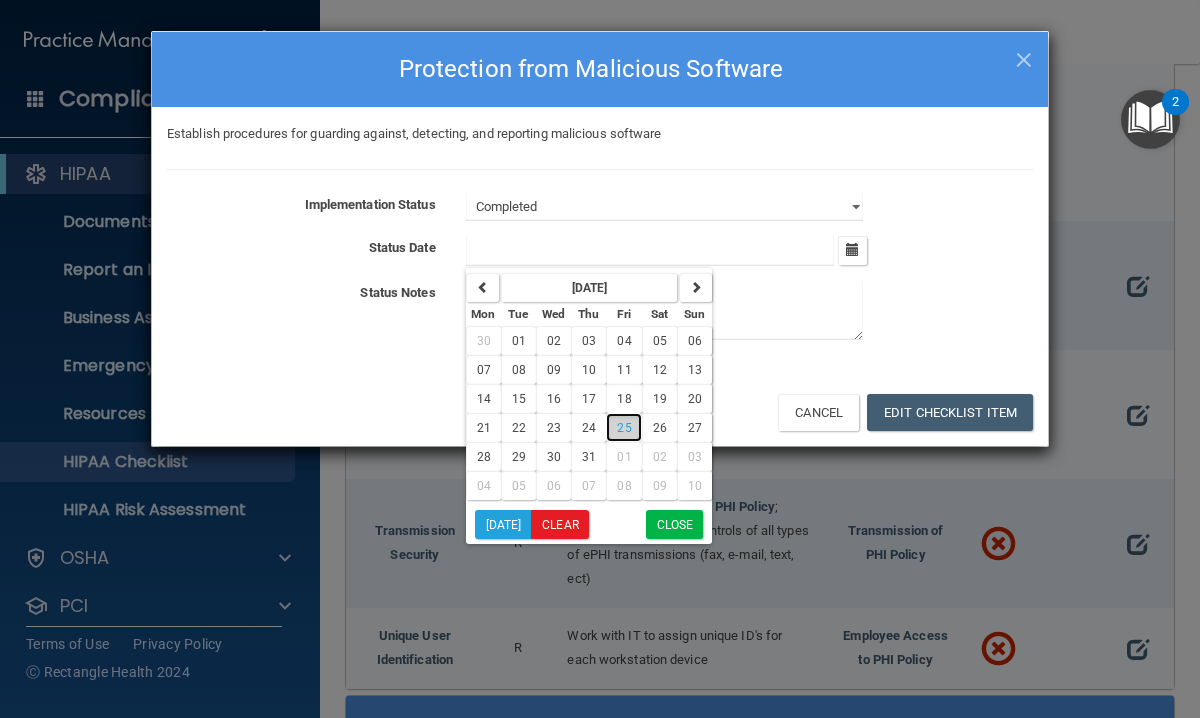 click on "25" at bounding box center [624, 428] 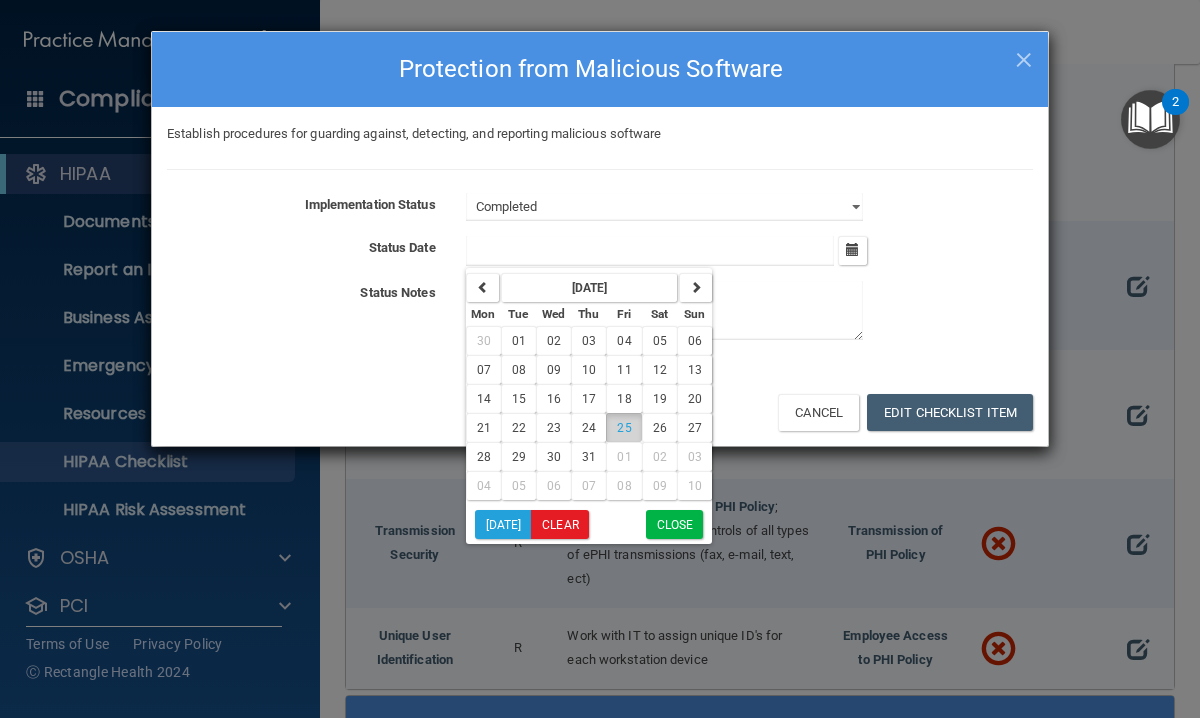 type on "[DATE]" 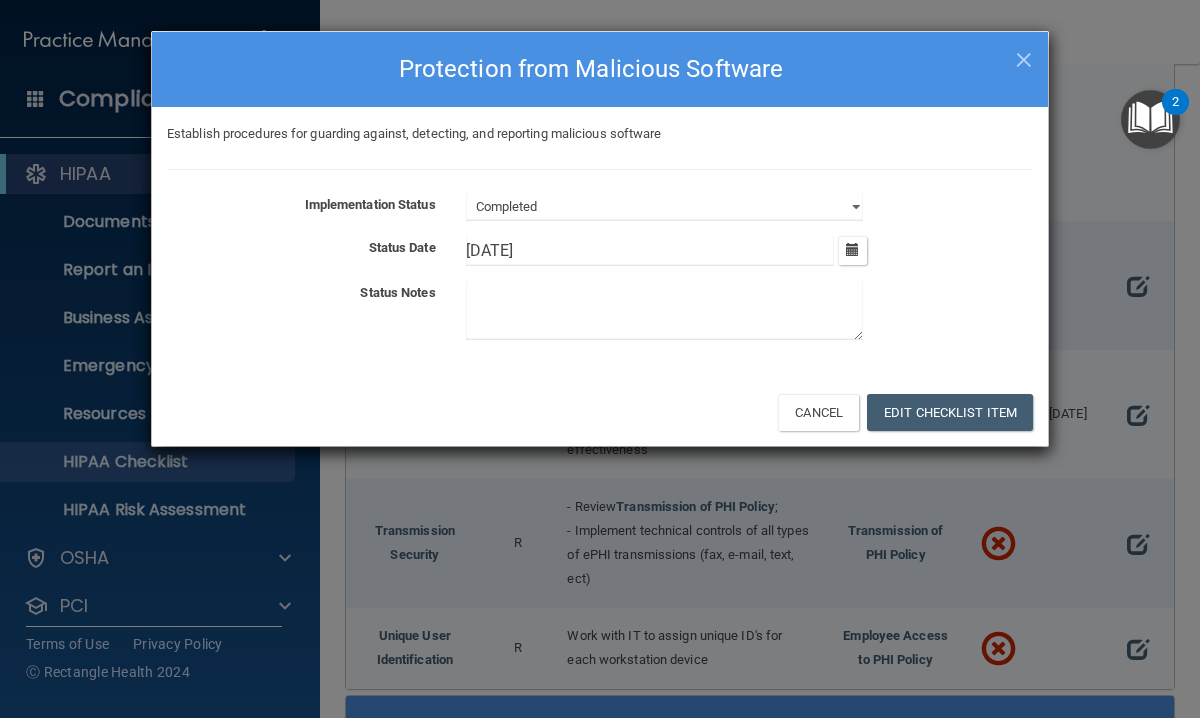 click at bounding box center (664, 310) 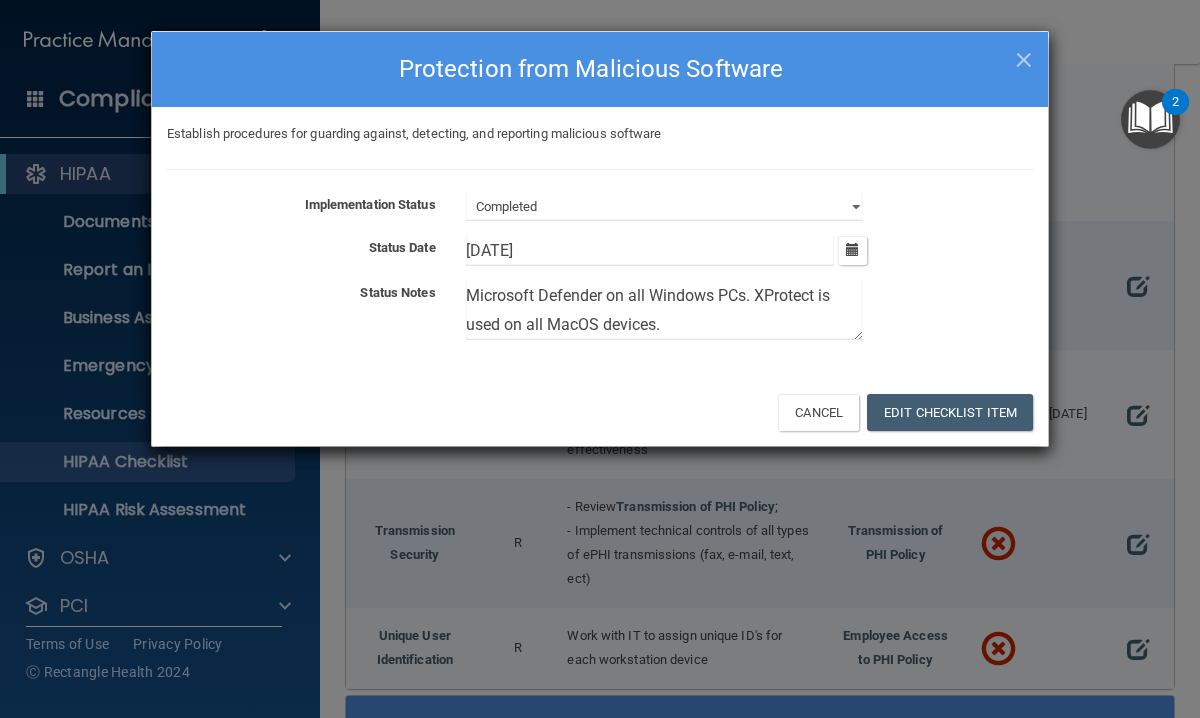 click on "Microsoft Defender on all Windows PCs. XProtect is used on all MacOS devices." at bounding box center (664, 310) 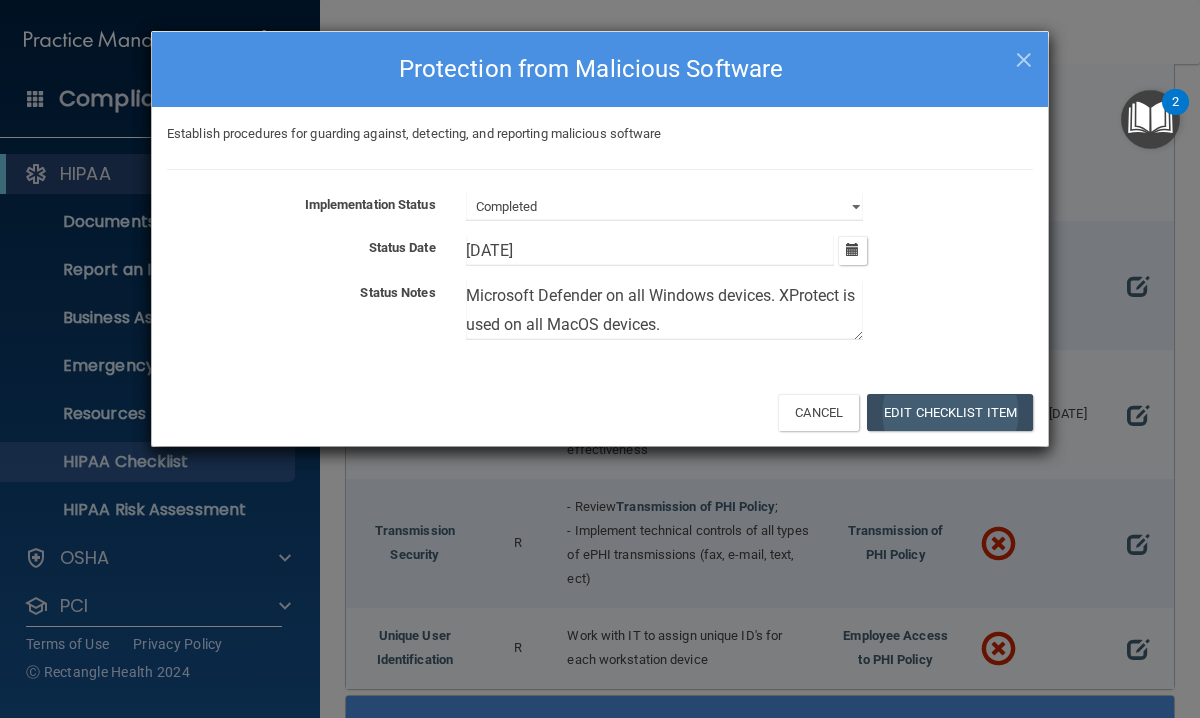 type on "Microsoft Defender on all Windows devices. XProtect is used on all MacOS devices." 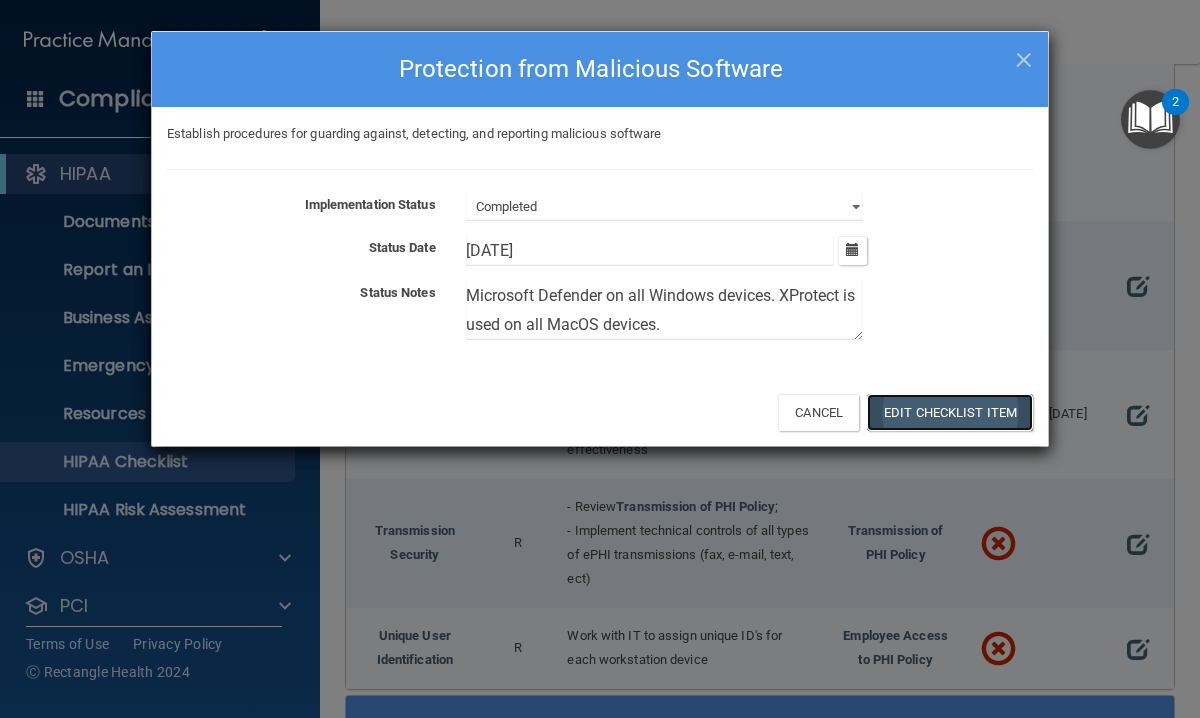 click on "Edit Checklist Item" at bounding box center [950, 412] 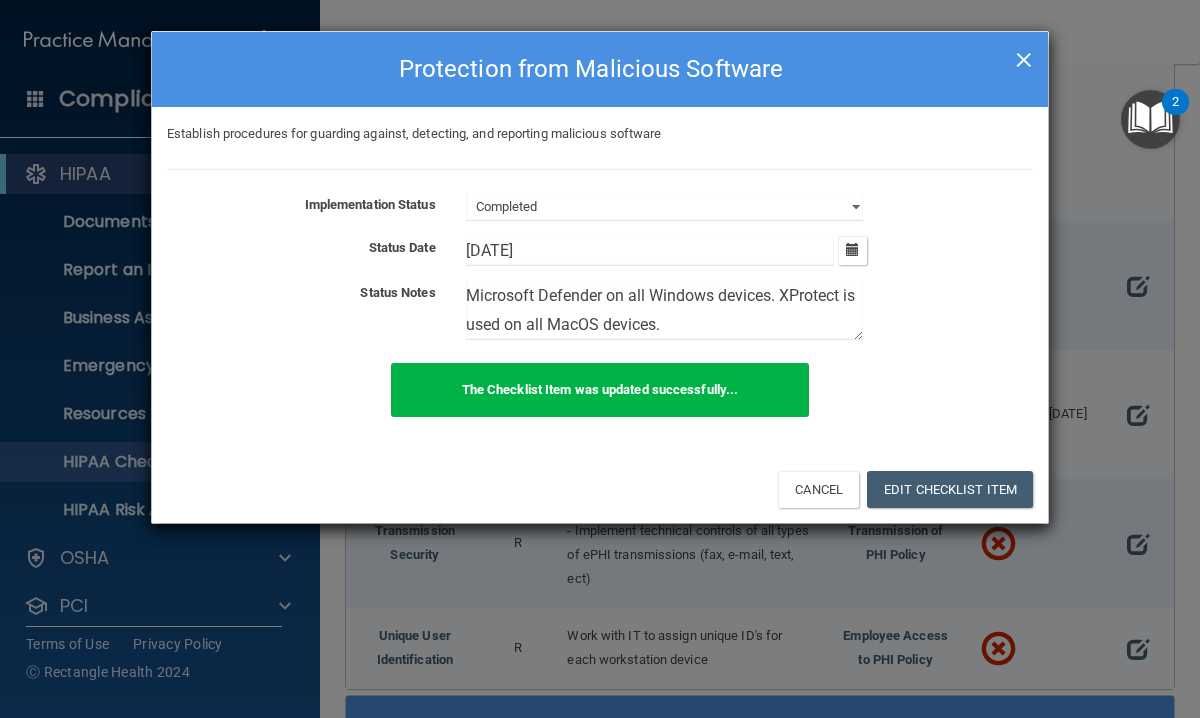 click on "×" at bounding box center [1024, 57] 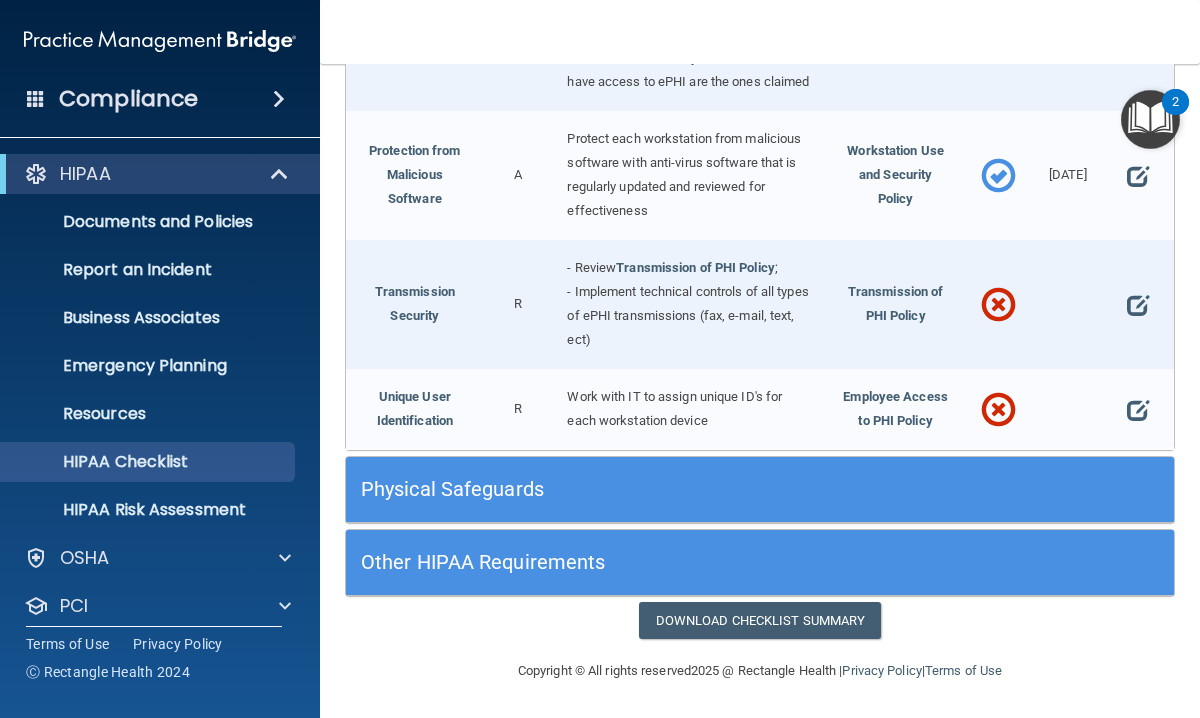 scroll, scrollTop: 1797, scrollLeft: 0, axis: vertical 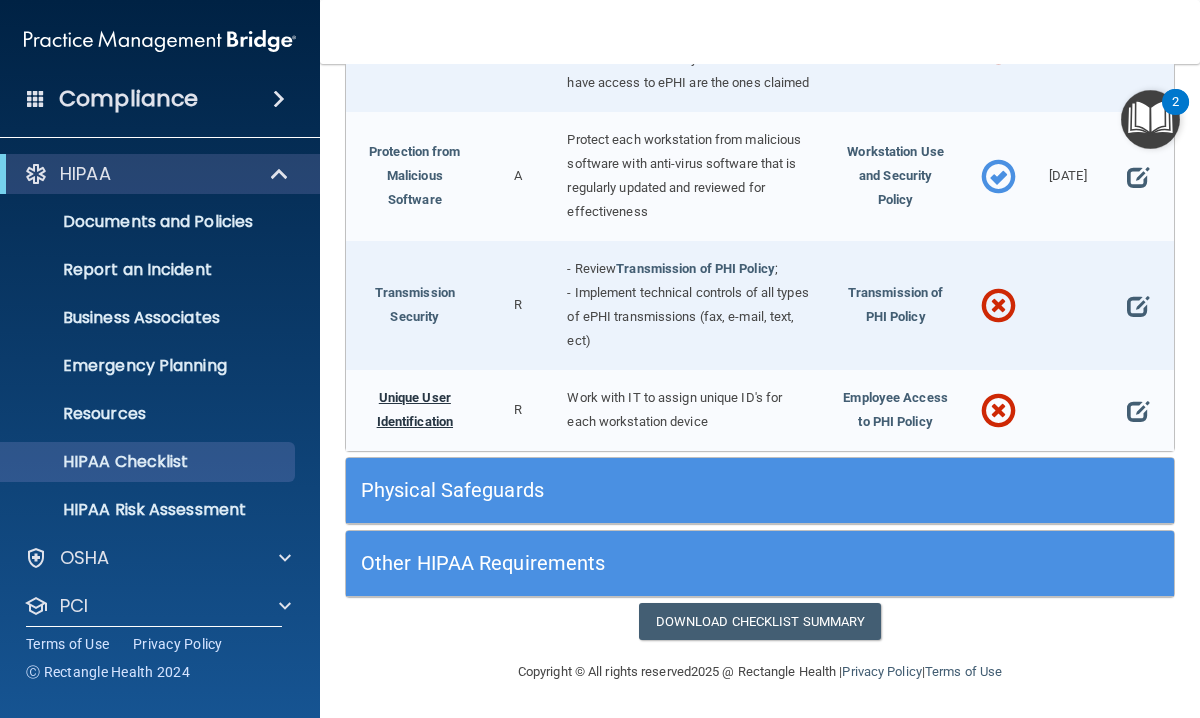 click on "Unique User Identification" at bounding box center (415, 409) 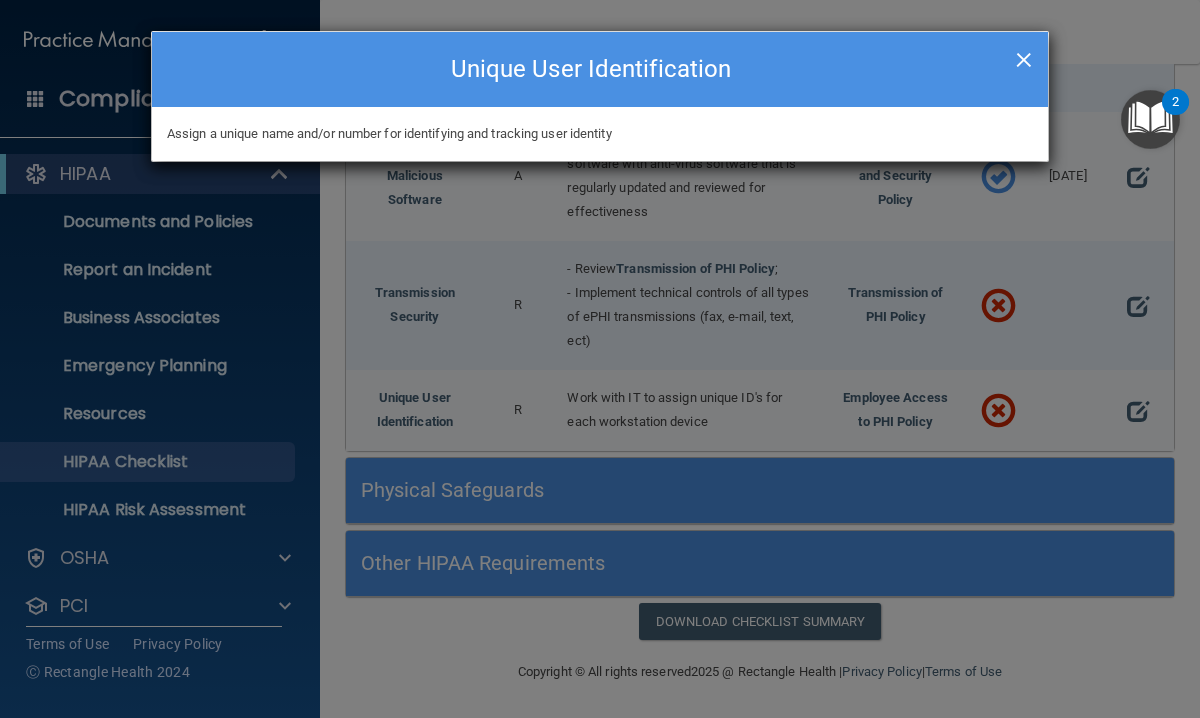 click on "×" at bounding box center (1024, 57) 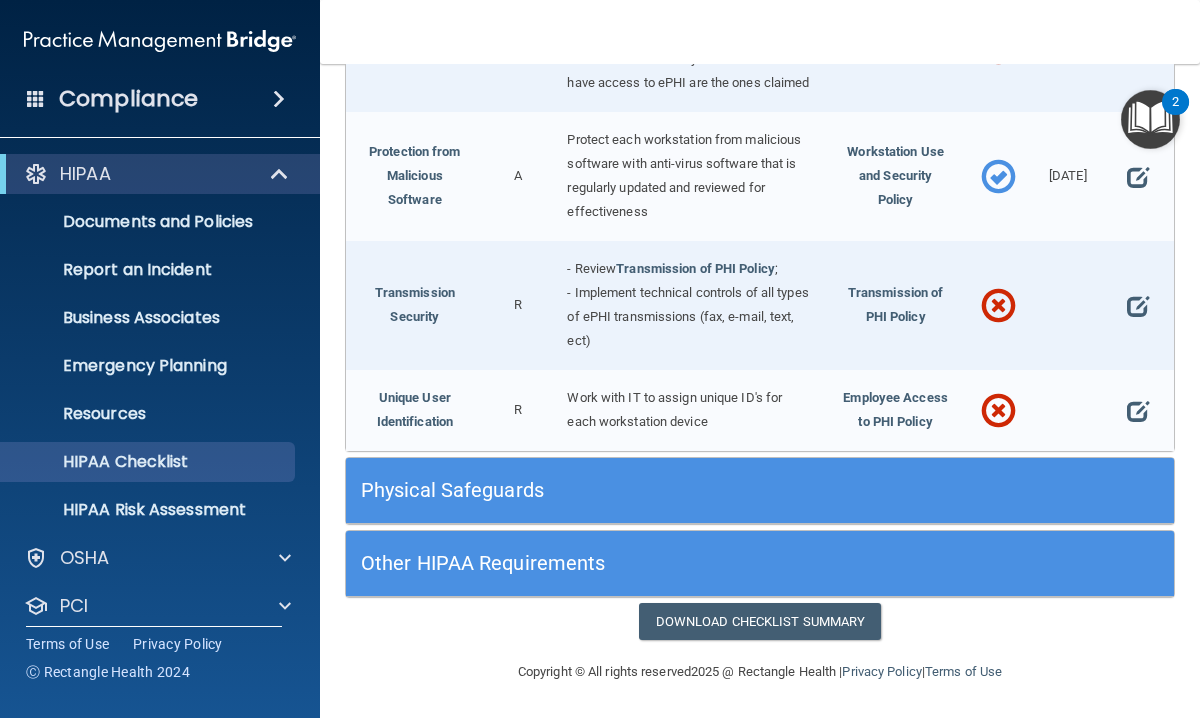 scroll, scrollTop: 1847, scrollLeft: 0, axis: vertical 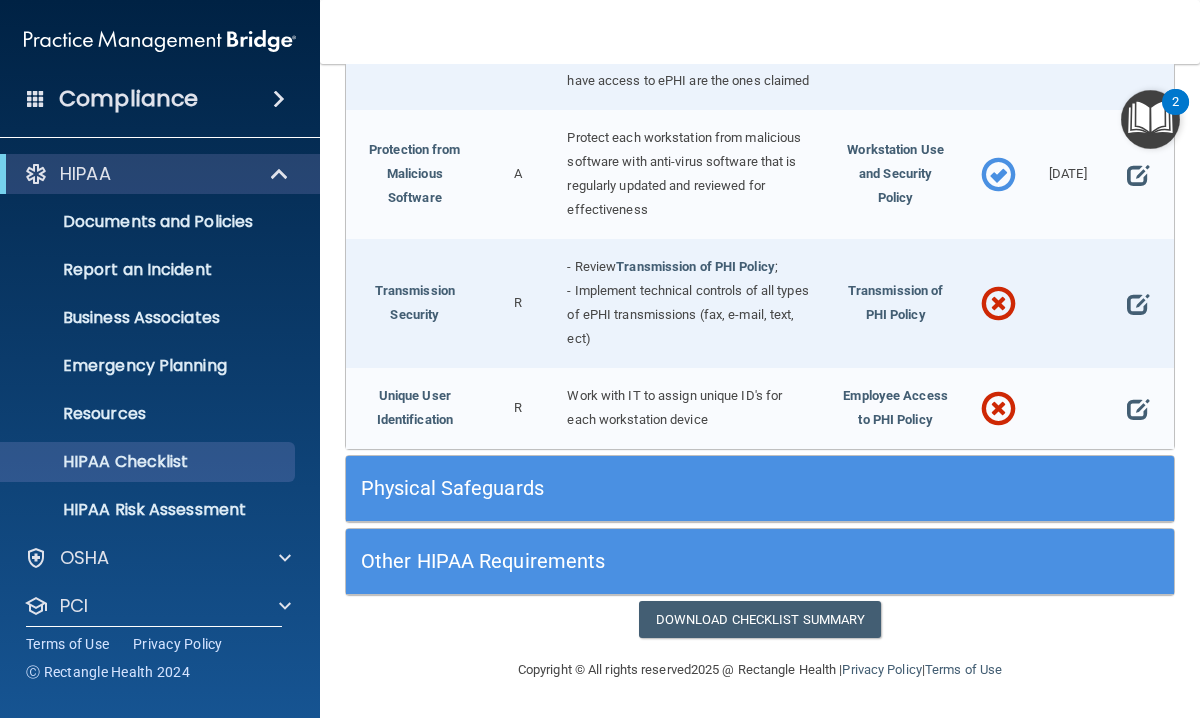 click on "Physical Safeguards" at bounding box center [656, 488] 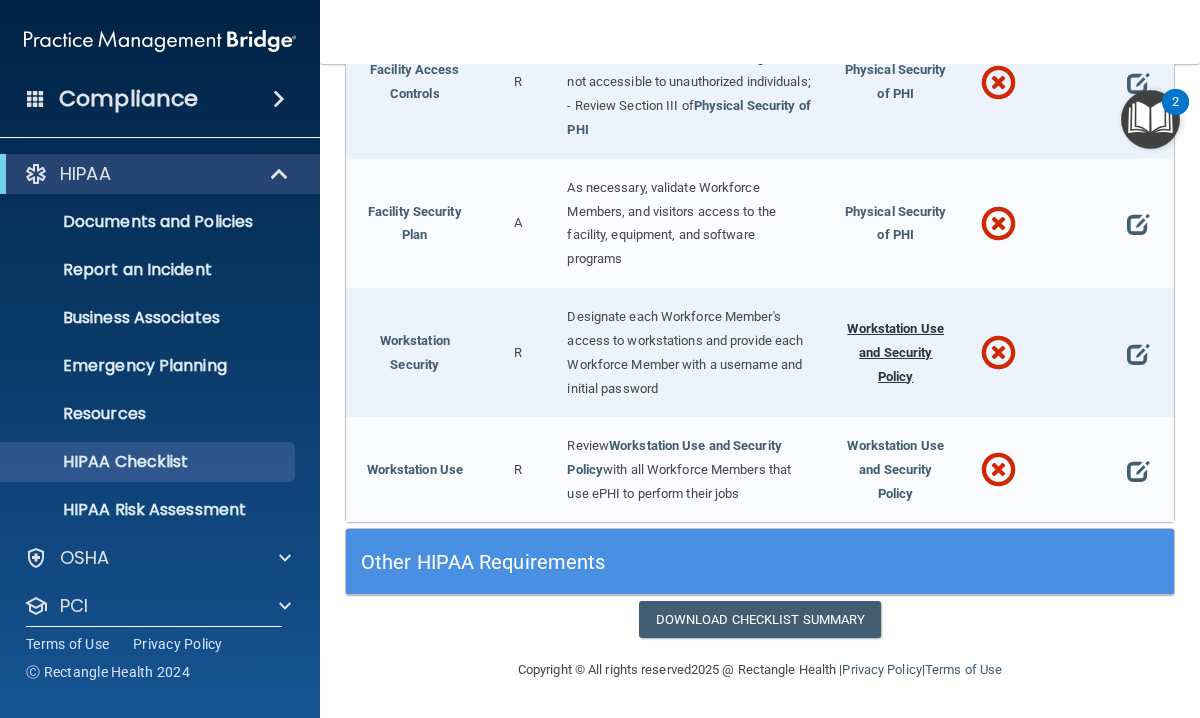 scroll, scrollTop: 2736, scrollLeft: 0, axis: vertical 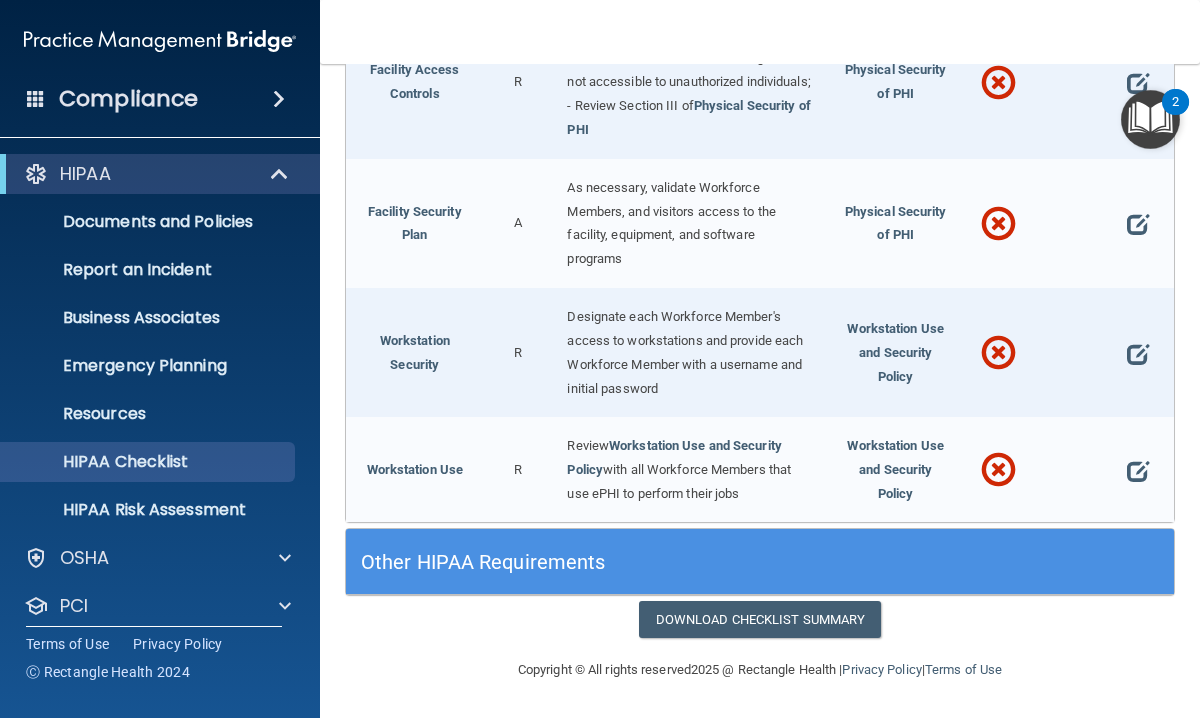 click on "Other HIPAA Requirements" at bounding box center [656, 562] 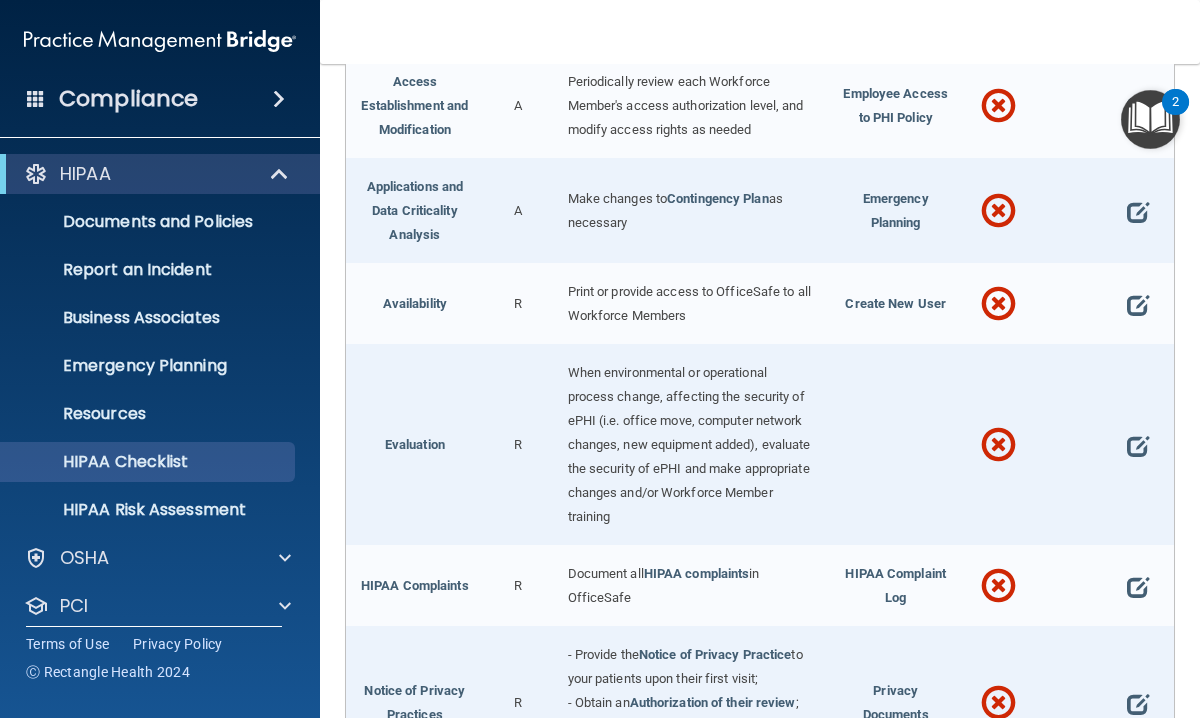 scroll, scrollTop: 3266, scrollLeft: 0, axis: vertical 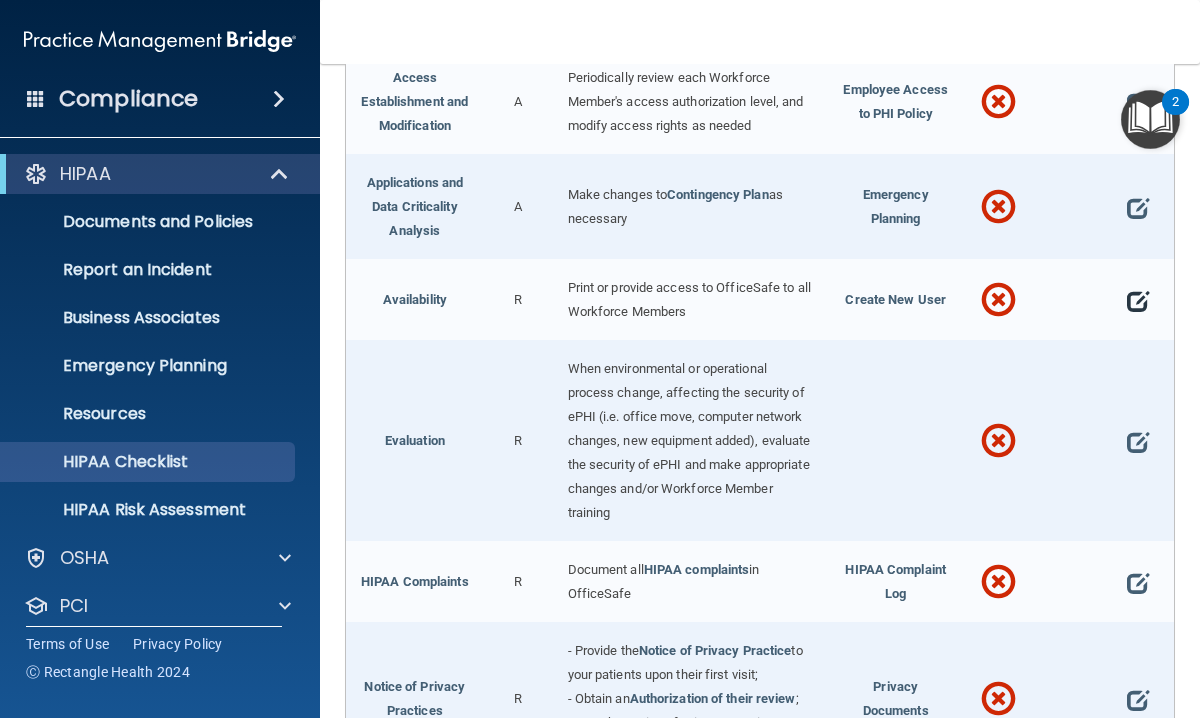 click at bounding box center (1138, 300) 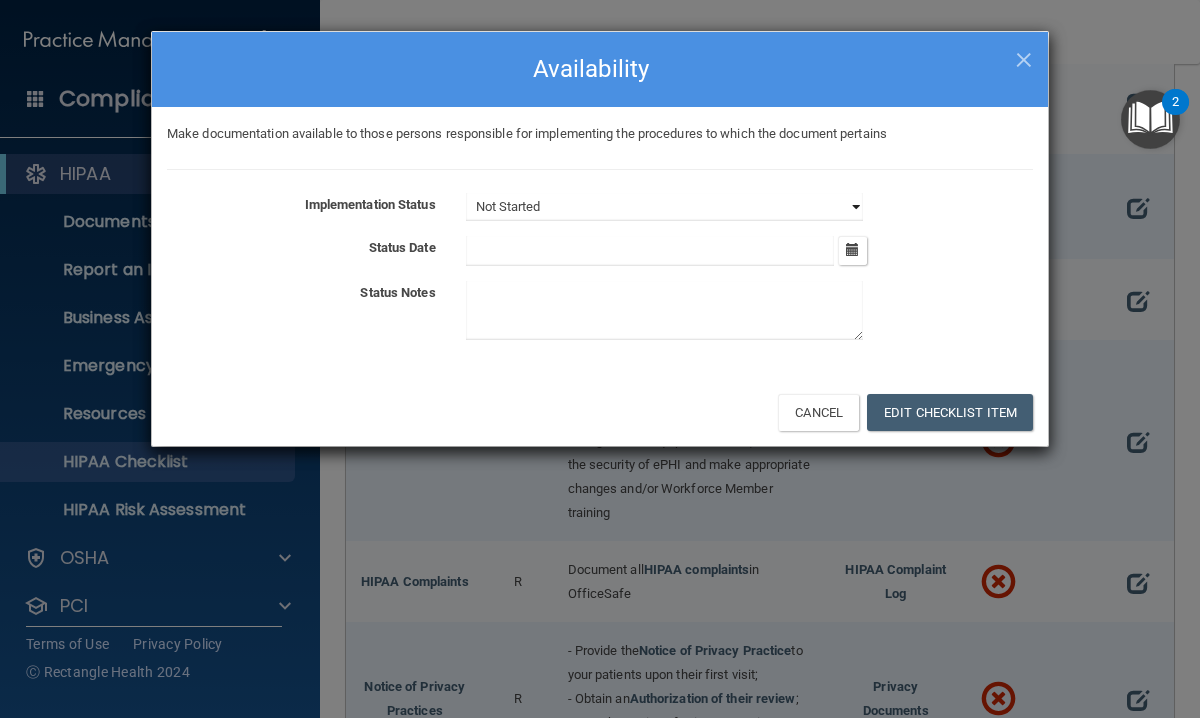 click on "Not Started  In Progress  Completed" at bounding box center (664, 207) 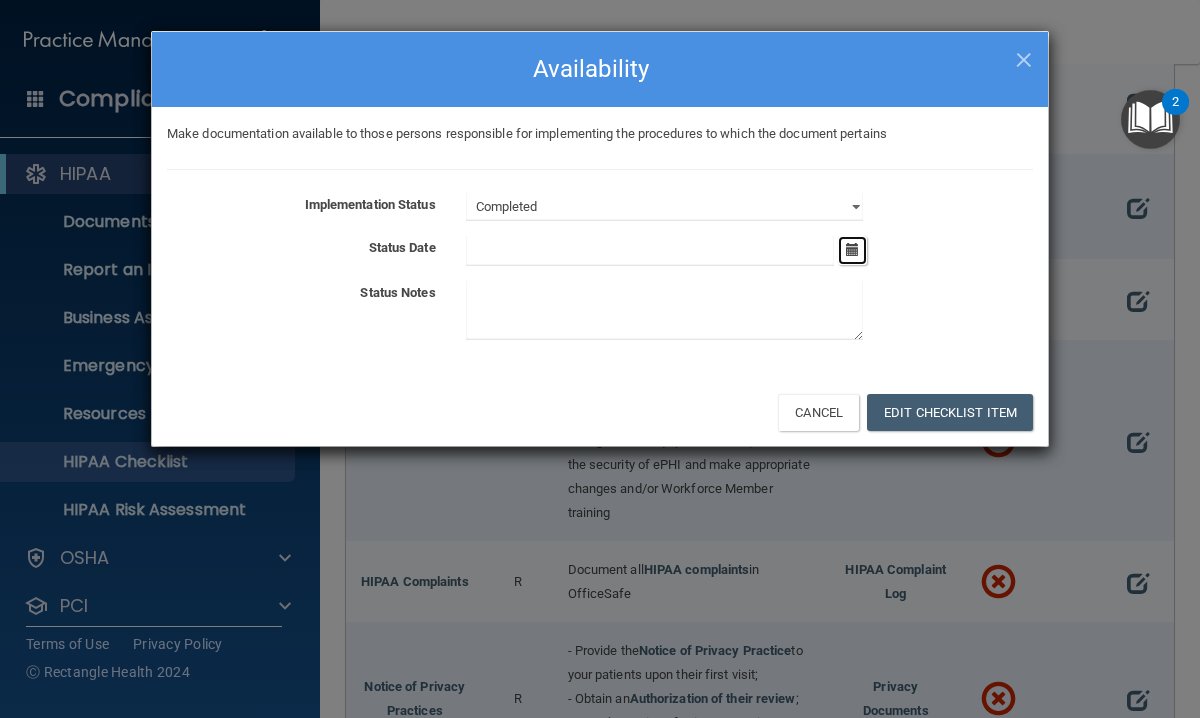 click at bounding box center (852, 249) 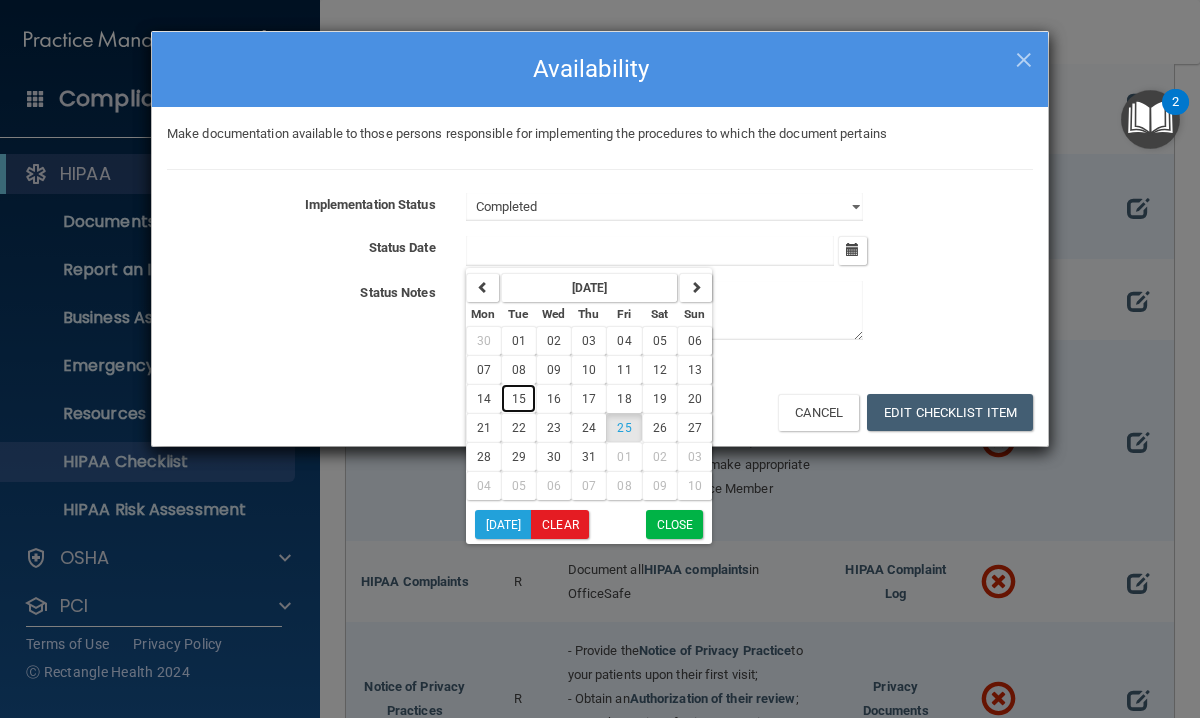 click on "15" at bounding box center (519, 399) 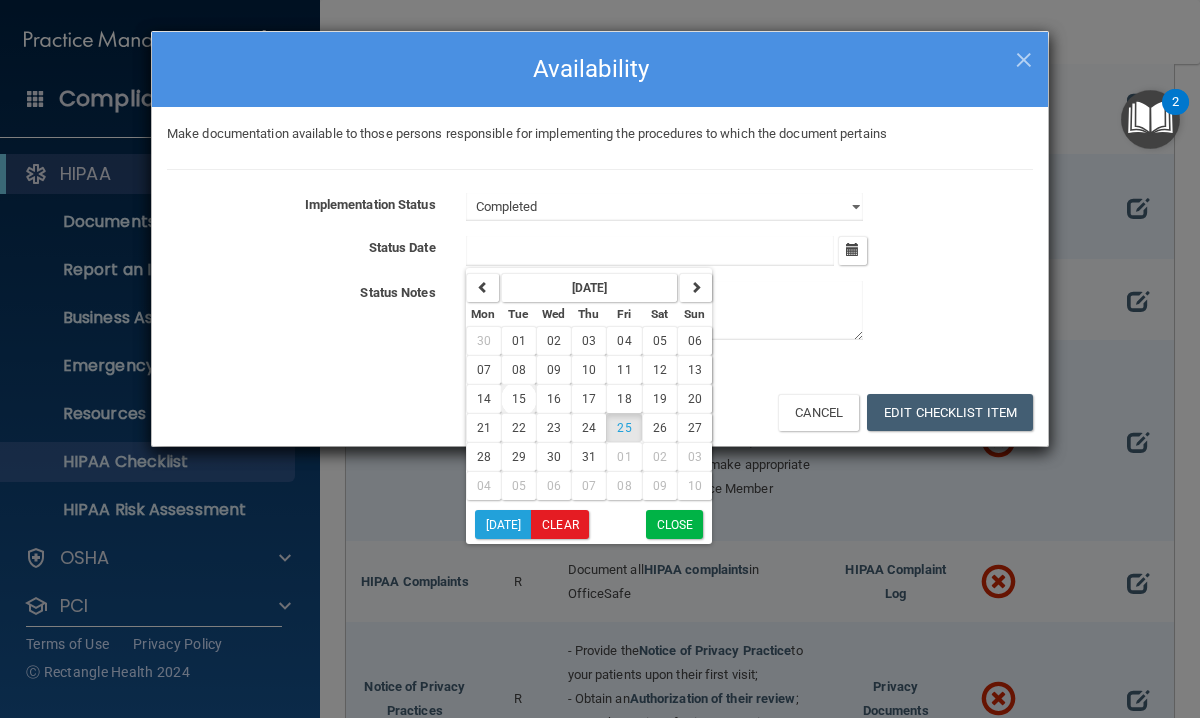 type on "[DATE]" 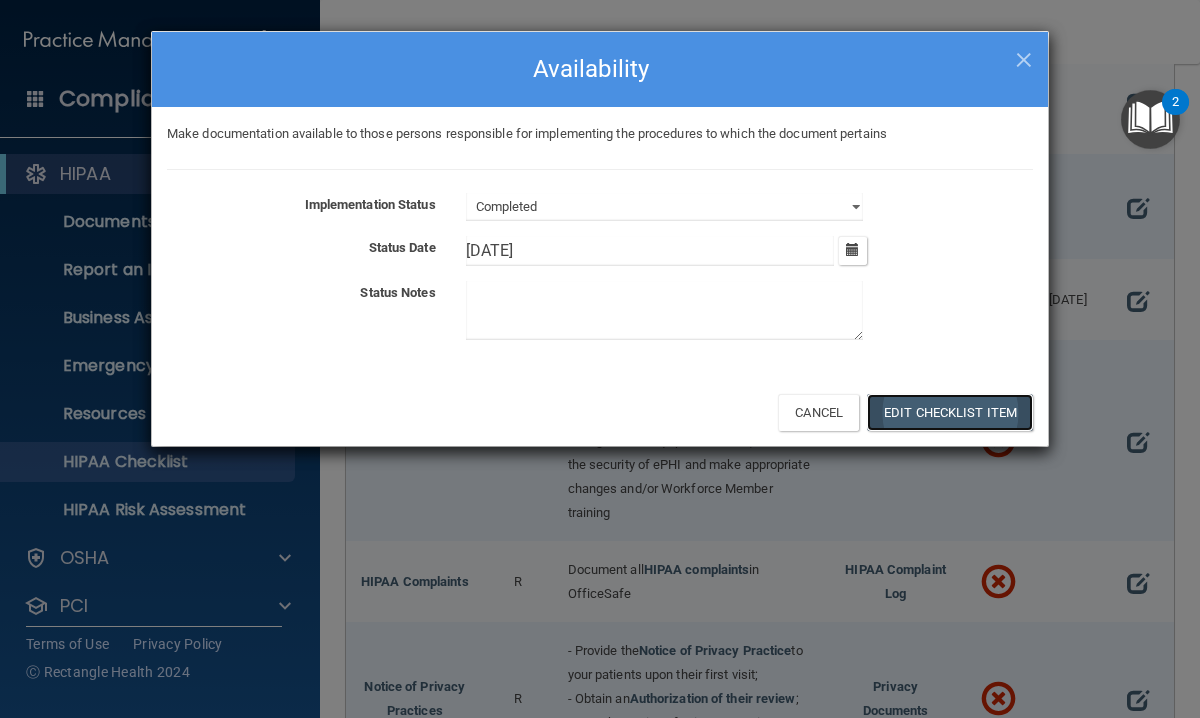 click on "Edit Checklist Item" at bounding box center [950, 412] 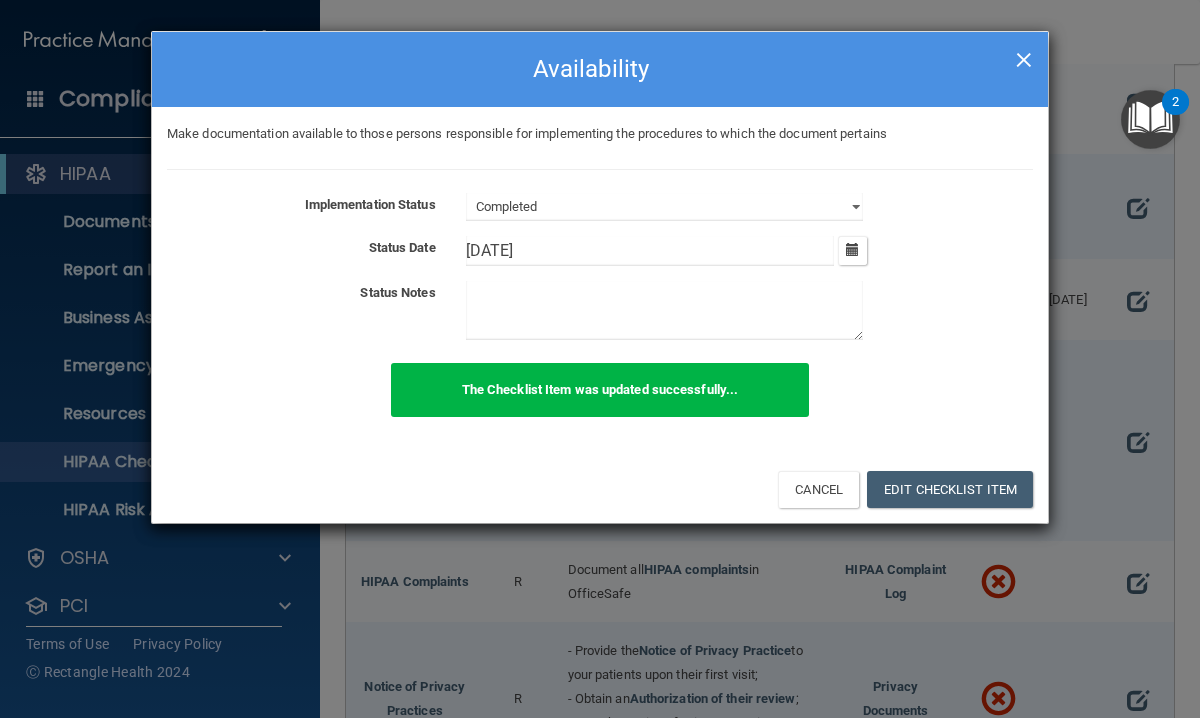 click on "×" at bounding box center [1024, 57] 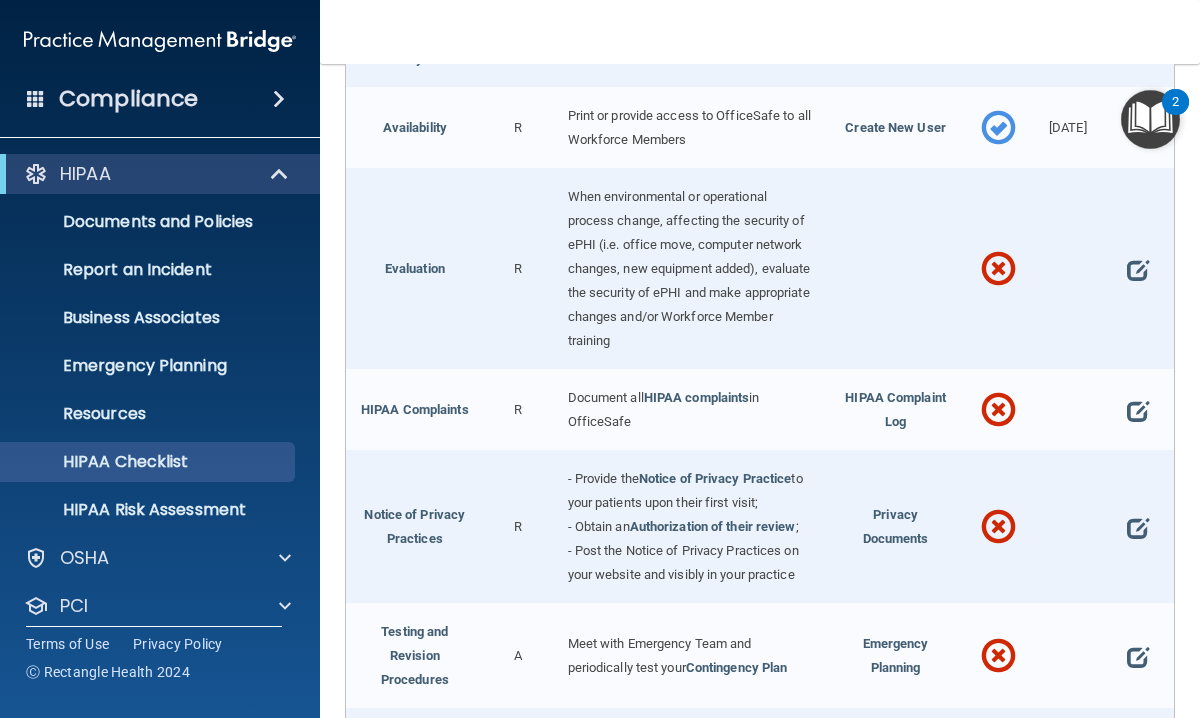 scroll, scrollTop: 3456, scrollLeft: 0, axis: vertical 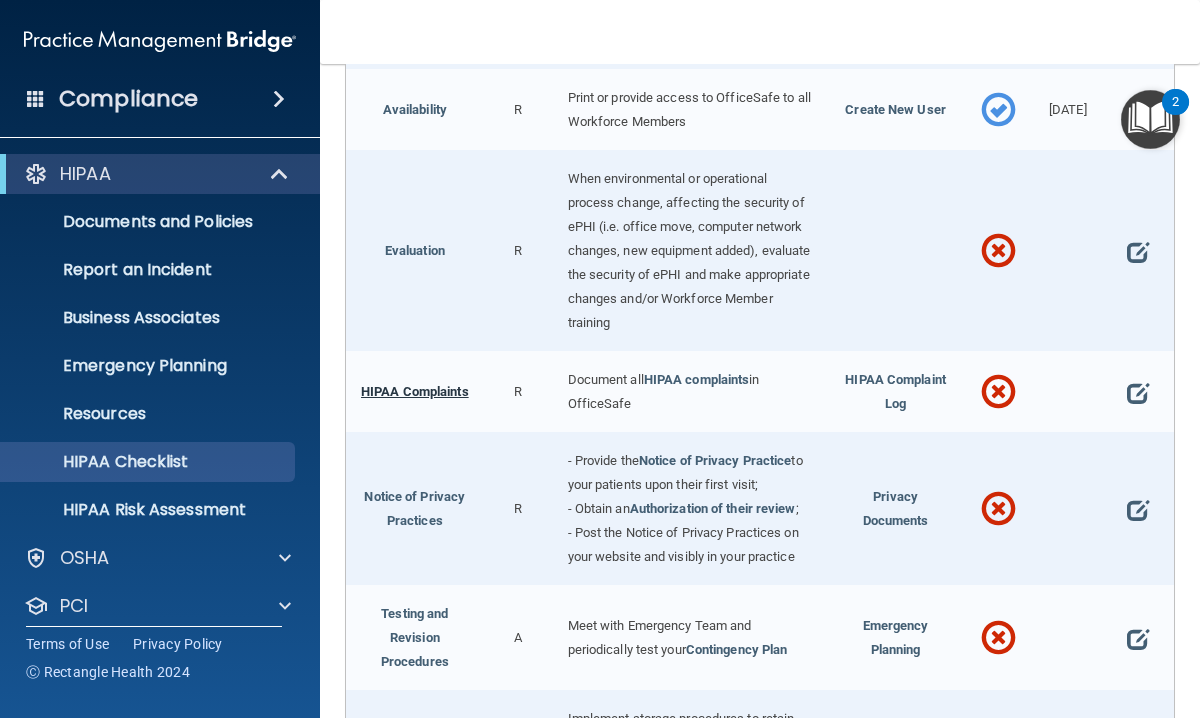 click on "HIPAA Complaints" at bounding box center [415, 391] 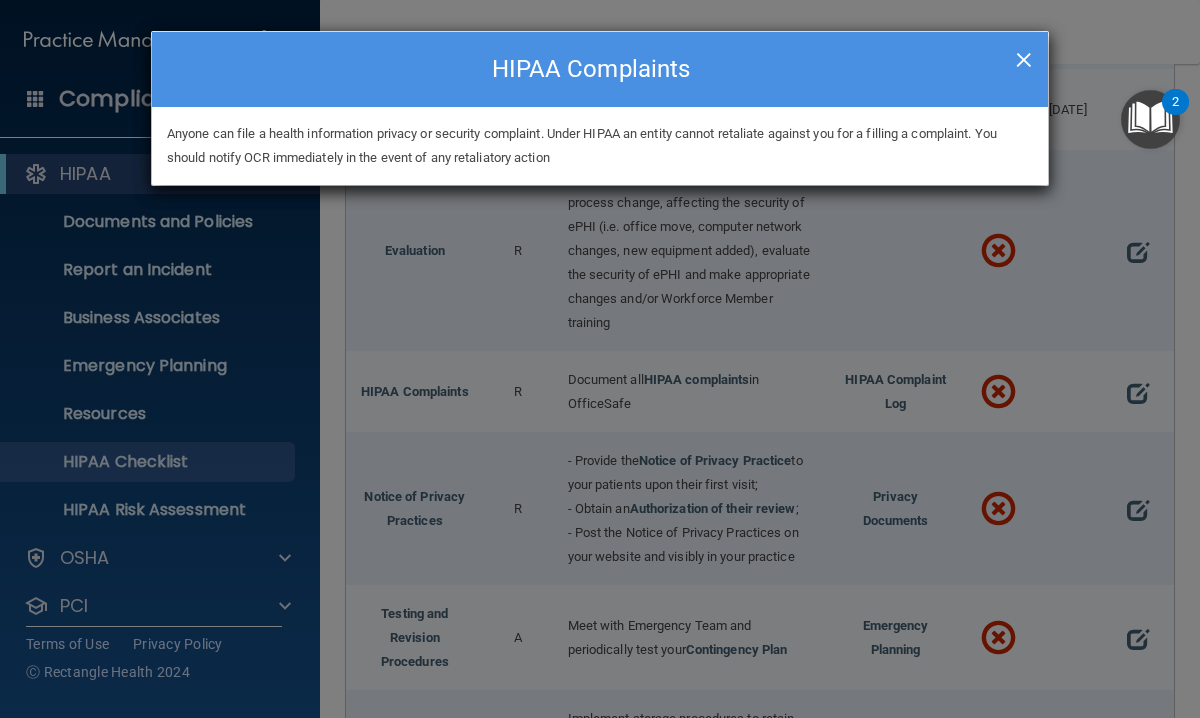 click on "×" at bounding box center [1024, 57] 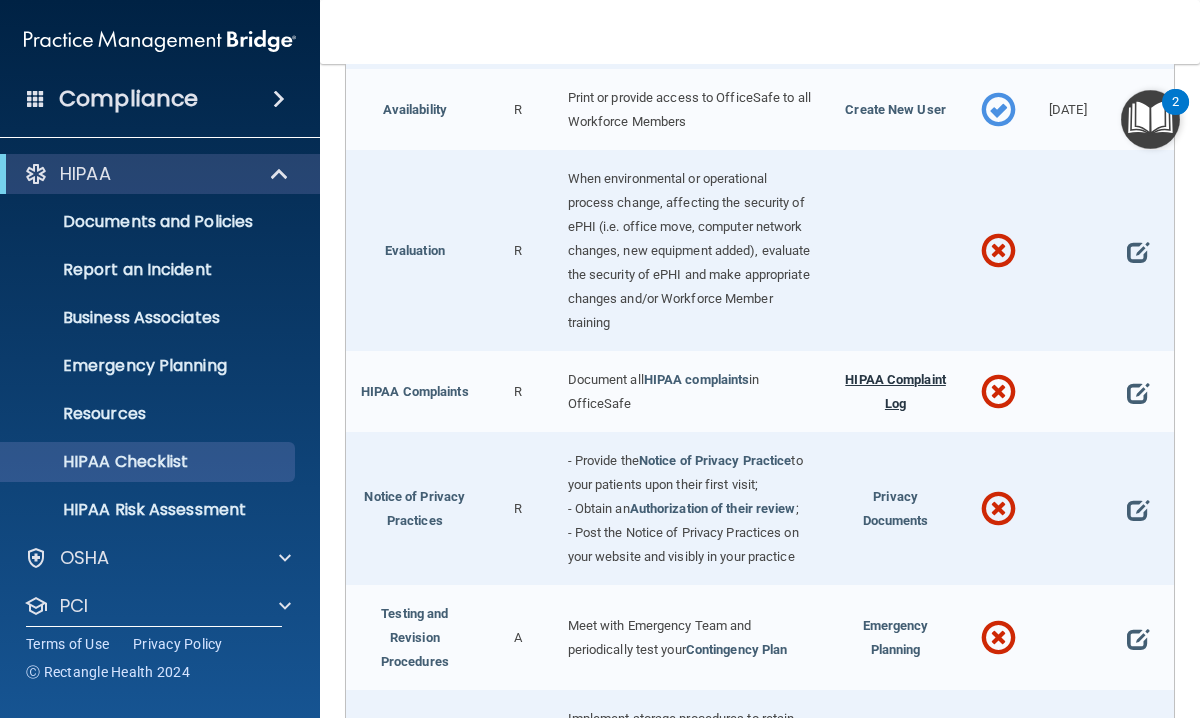 click on "HIPAA Complaint Log" at bounding box center (895, 391) 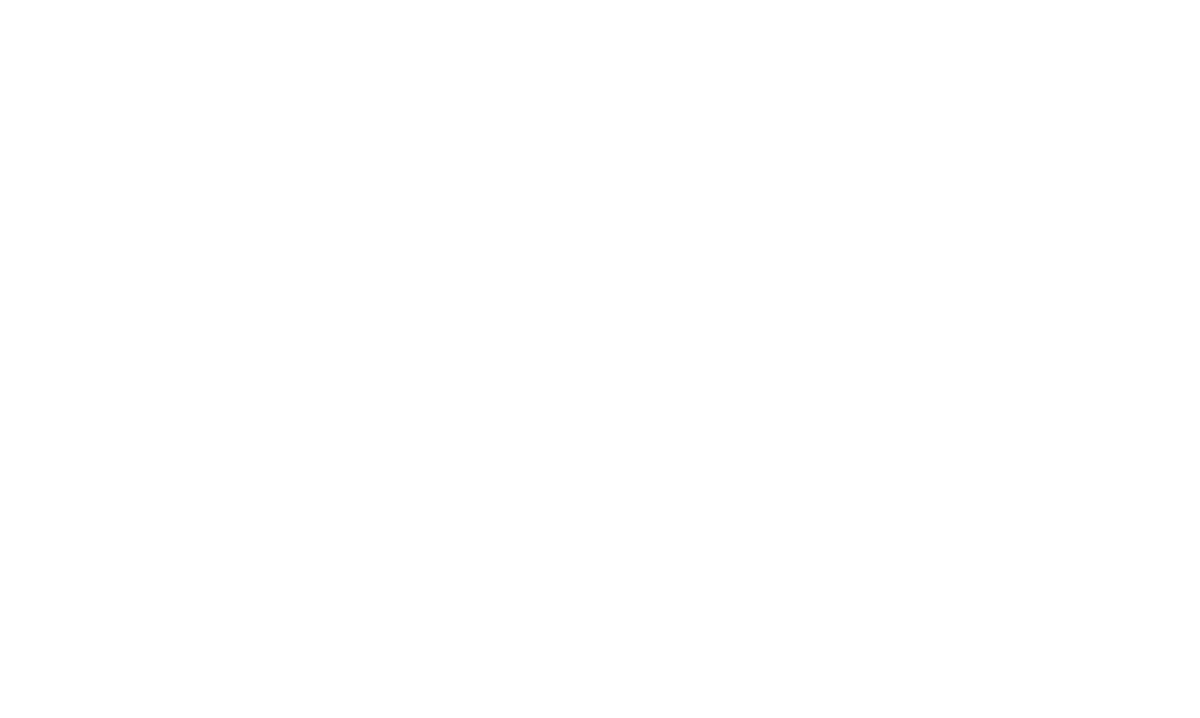 scroll, scrollTop: 0, scrollLeft: 0, axis: both 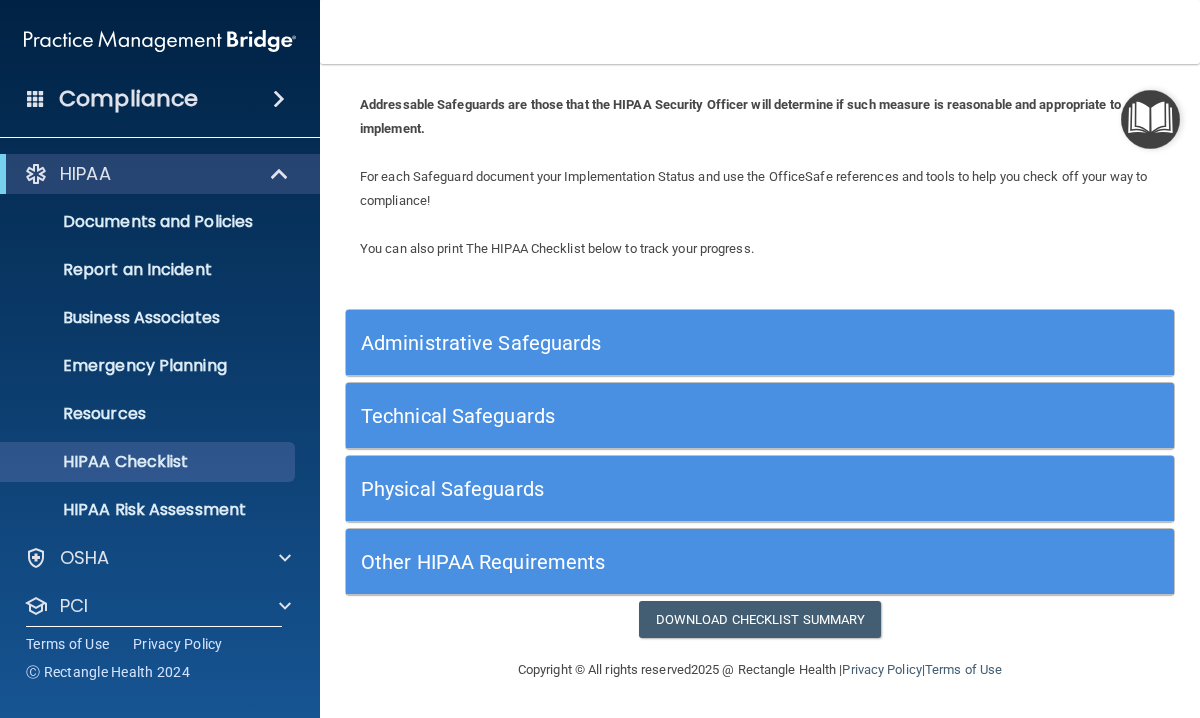 click on "Other HIPAA Requirements" at bounding box center (656, 561) 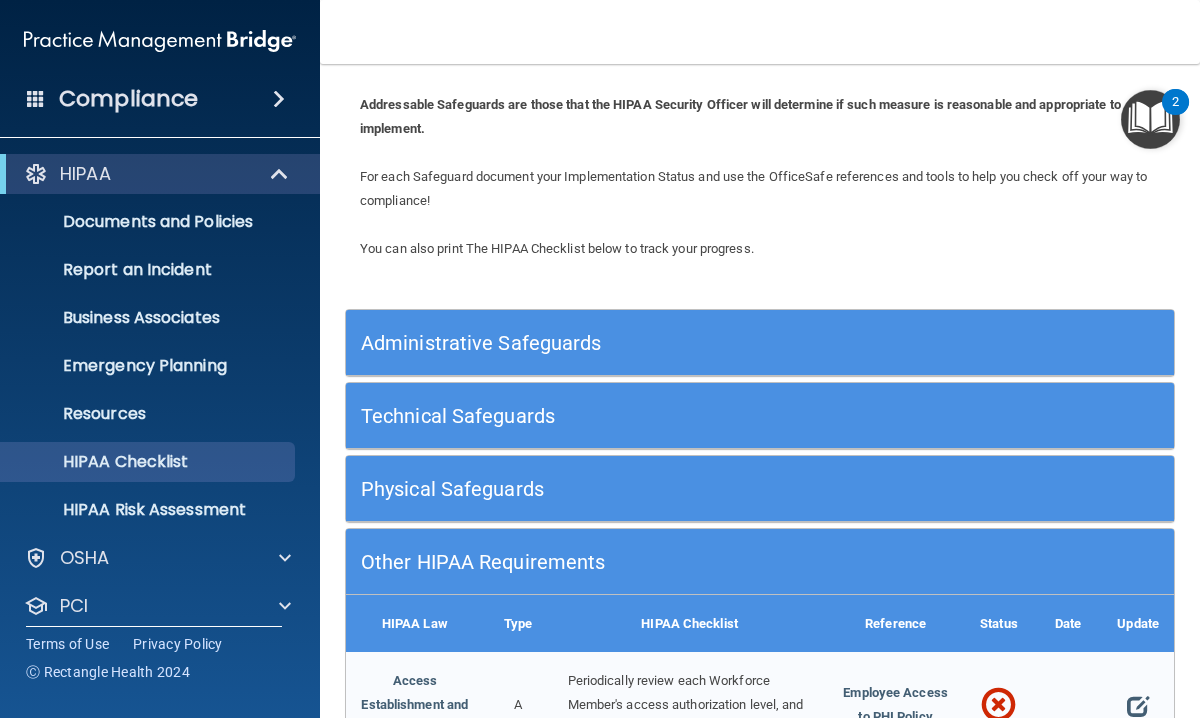click on "Technical Safeguards" at bounding box center (656, 416) 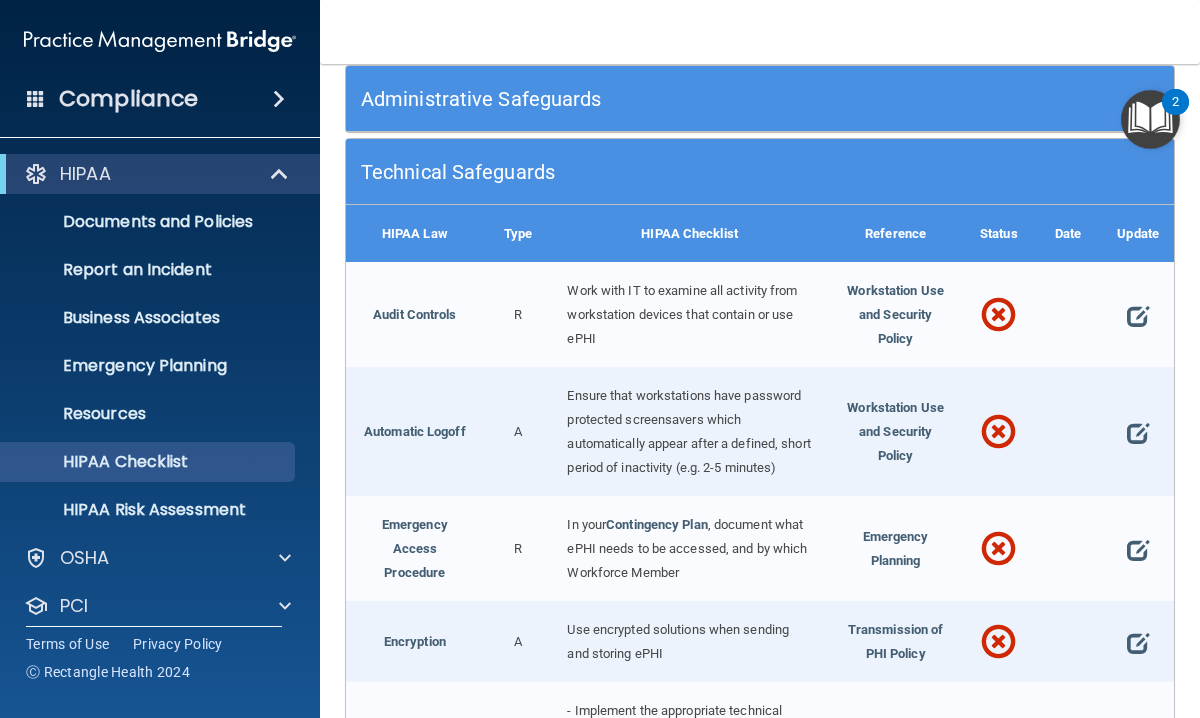 scroll, scrollTop: 150, scrollLeft: 0, axis: vertical 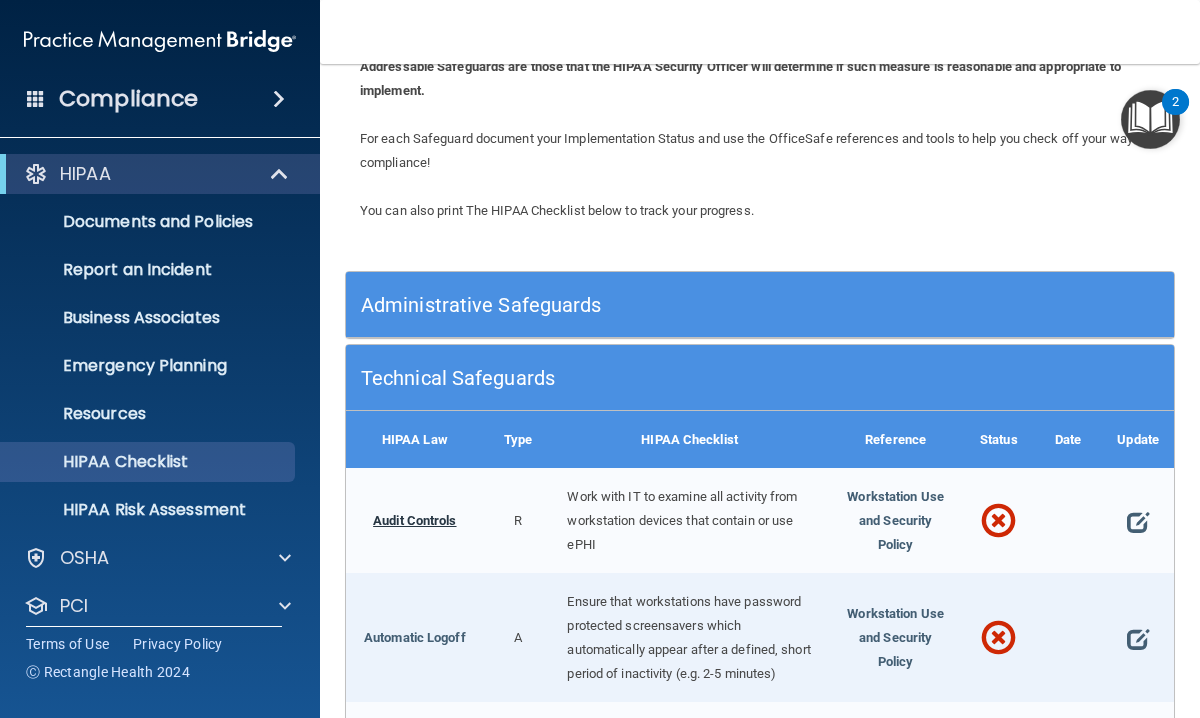 click on "Audit Controls" at bounding box center (414, 520) 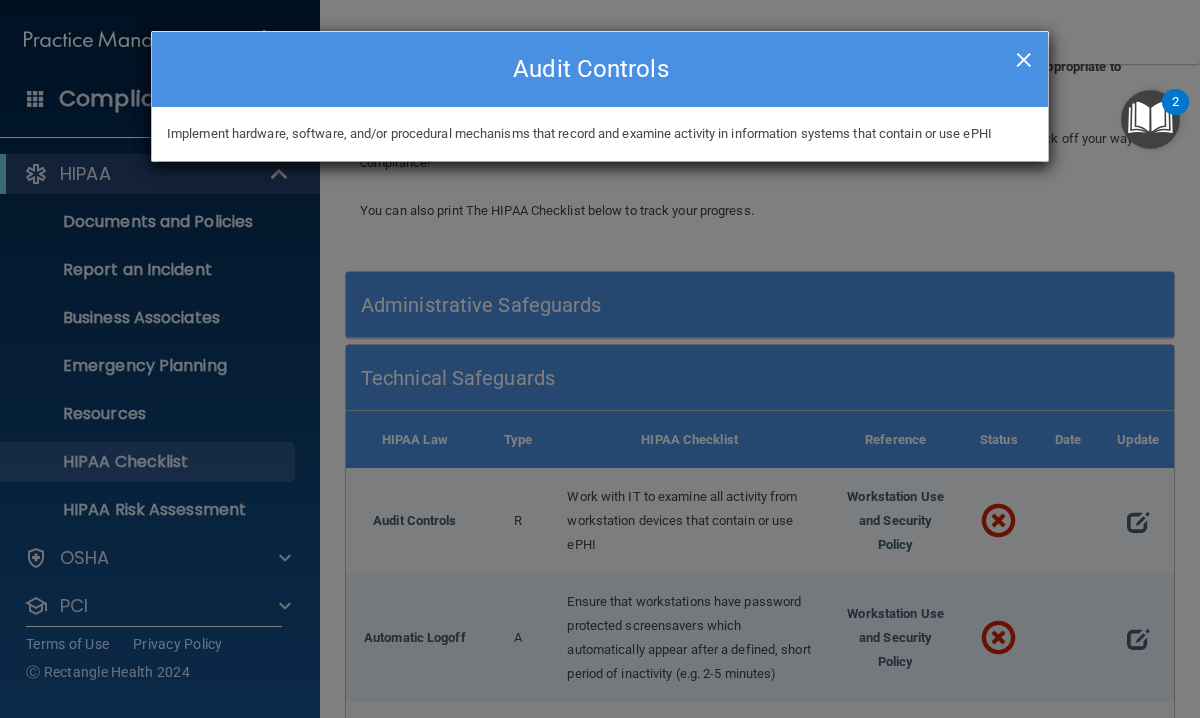 click on "×" at bounding box center [1024, 57] 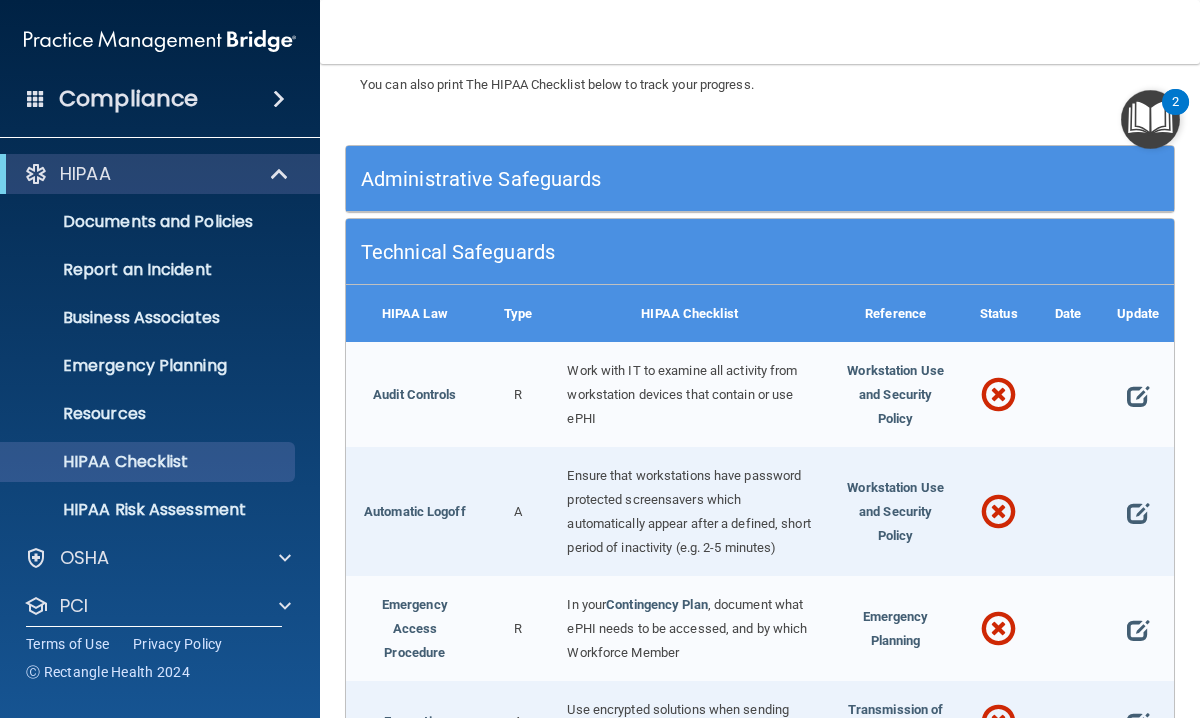 scroll, scrollTop: 278, scrollLeft: 0, axis: vertical 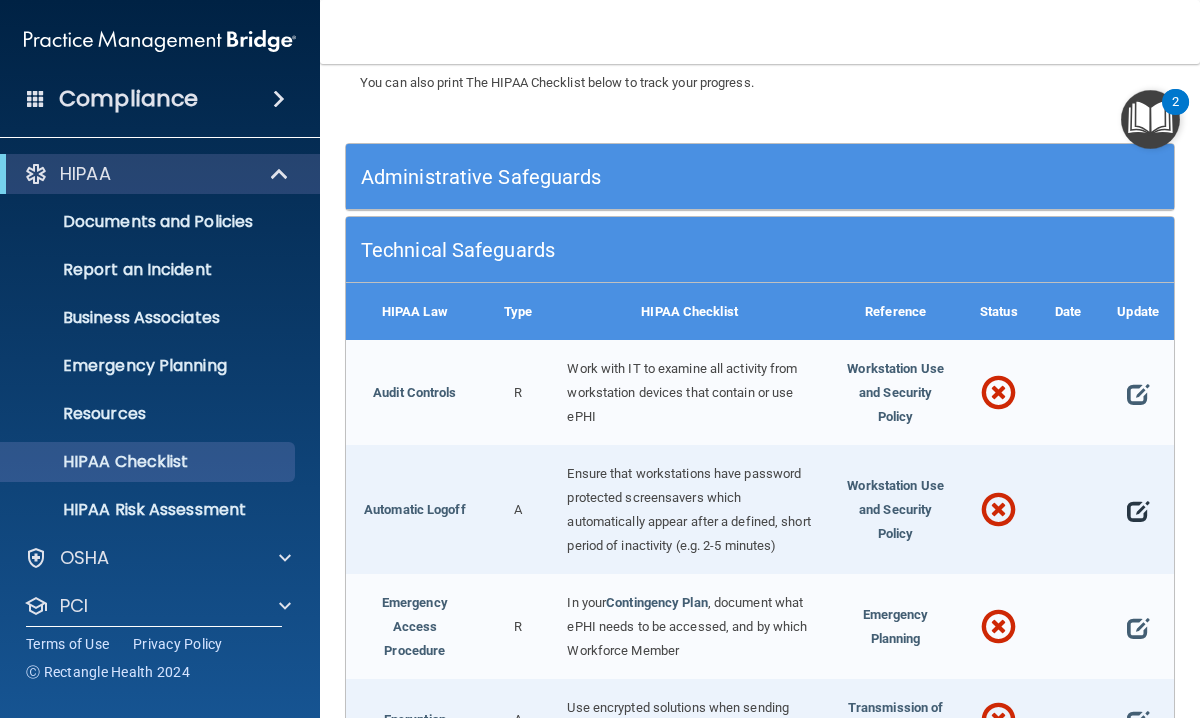 click at bounding box center [1138, 511] 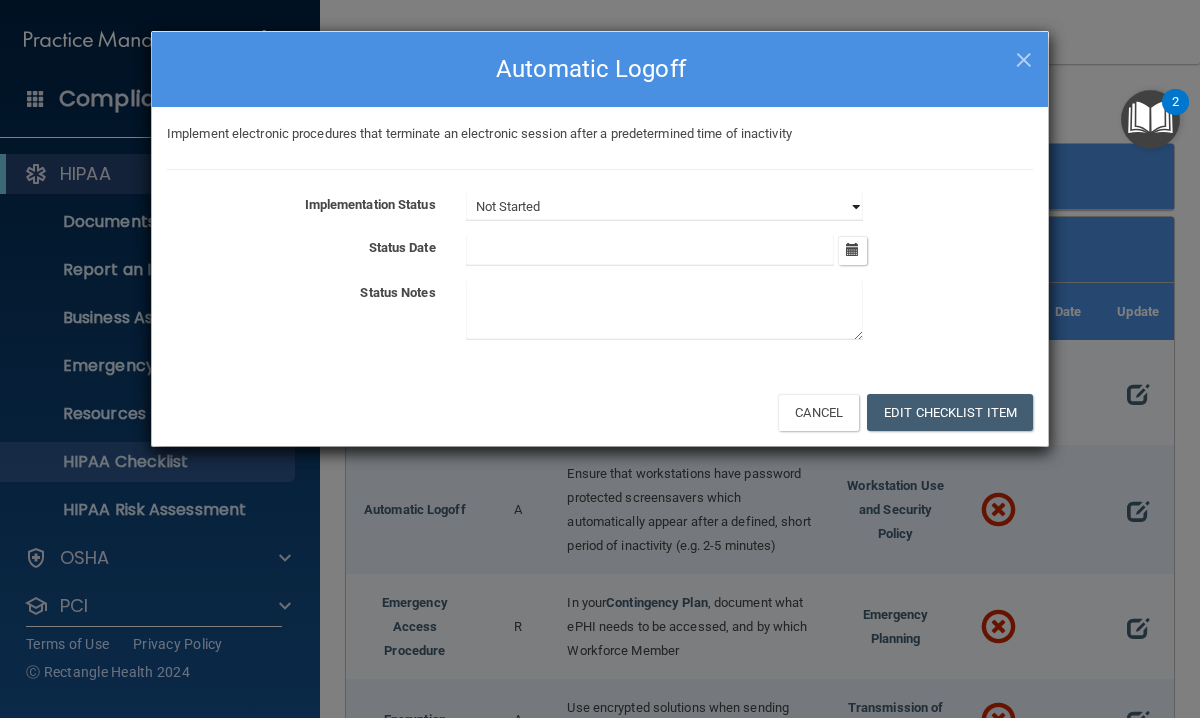 click on "Not Started  In Progress  Completed" at bounding box center [664, 207] 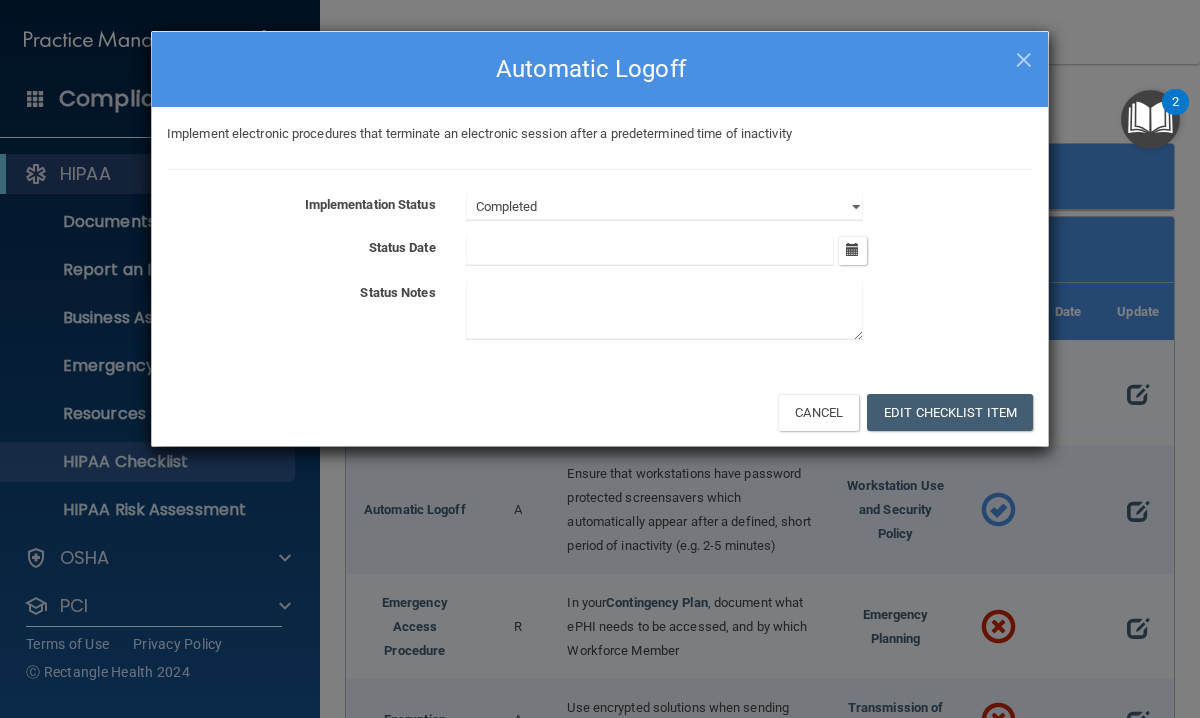 click at bounding box center (650, 251) 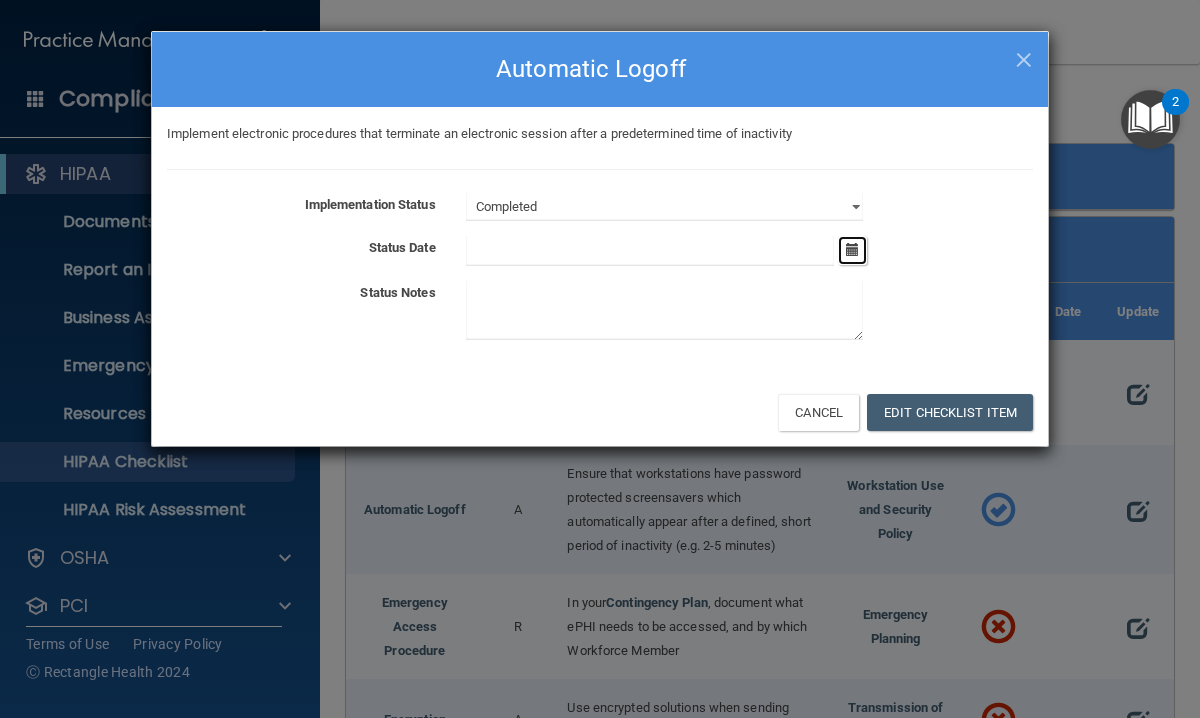 click at bounding box center (852, 249) 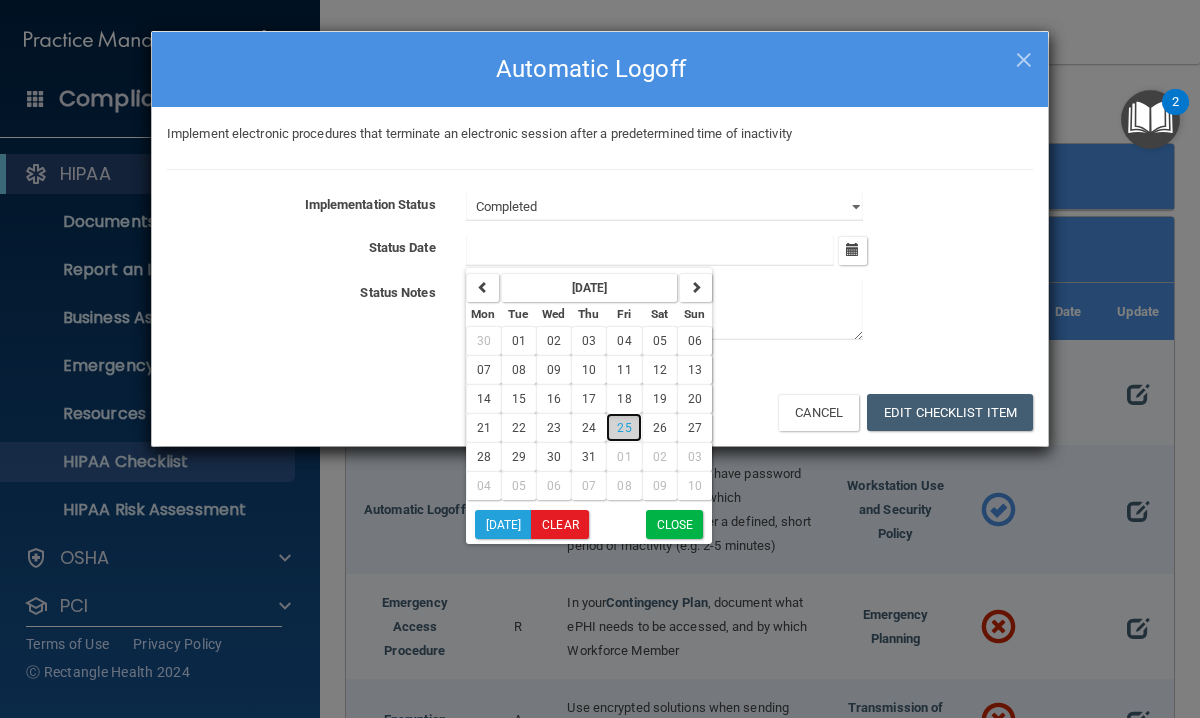 click on "25" at bounding box center [623, 427] 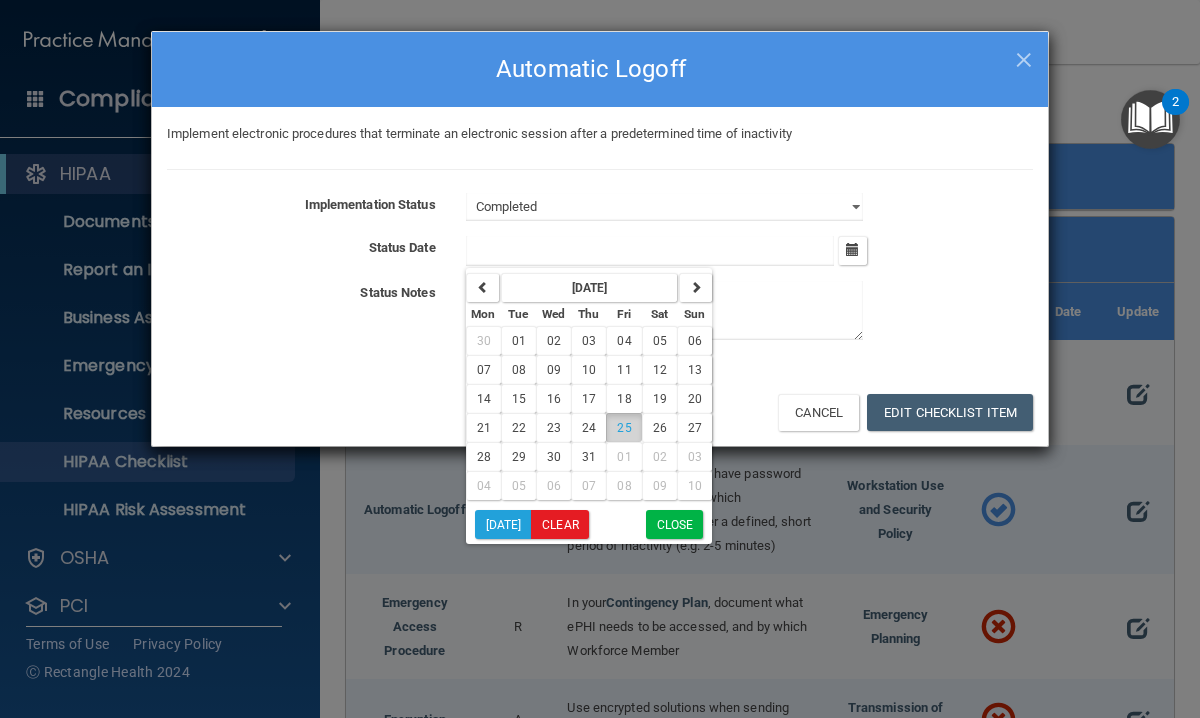 type on "[DATE]" 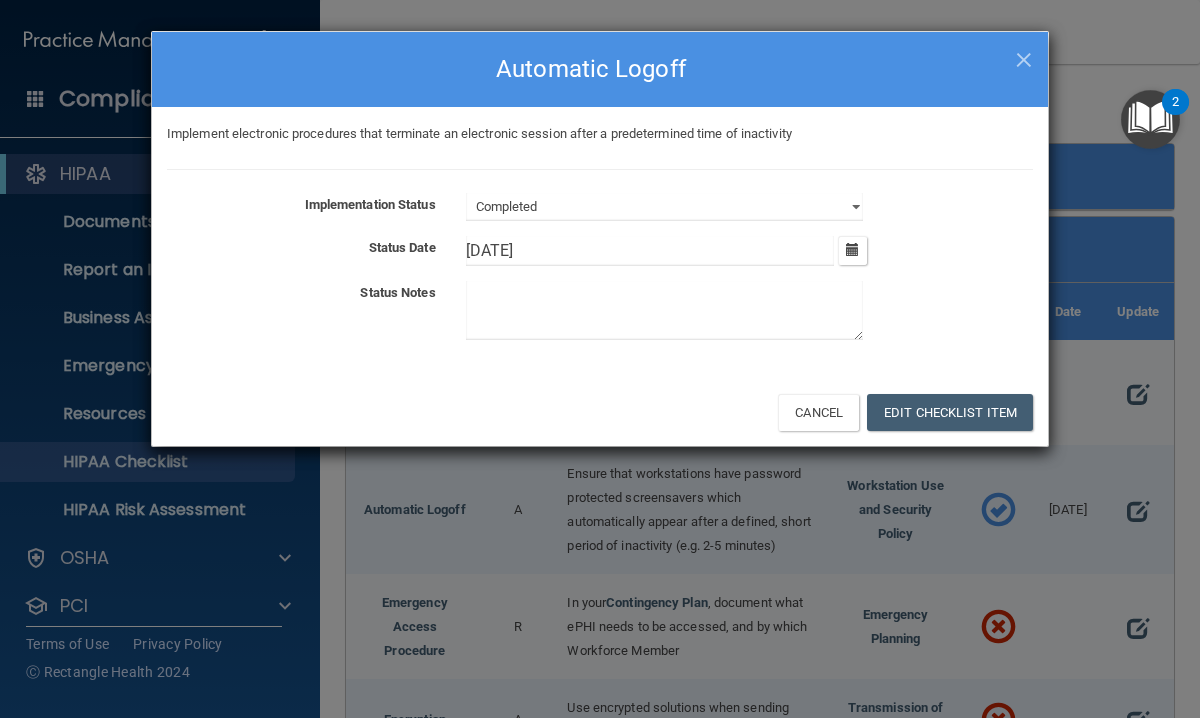 click at bounding box center [664, 310] 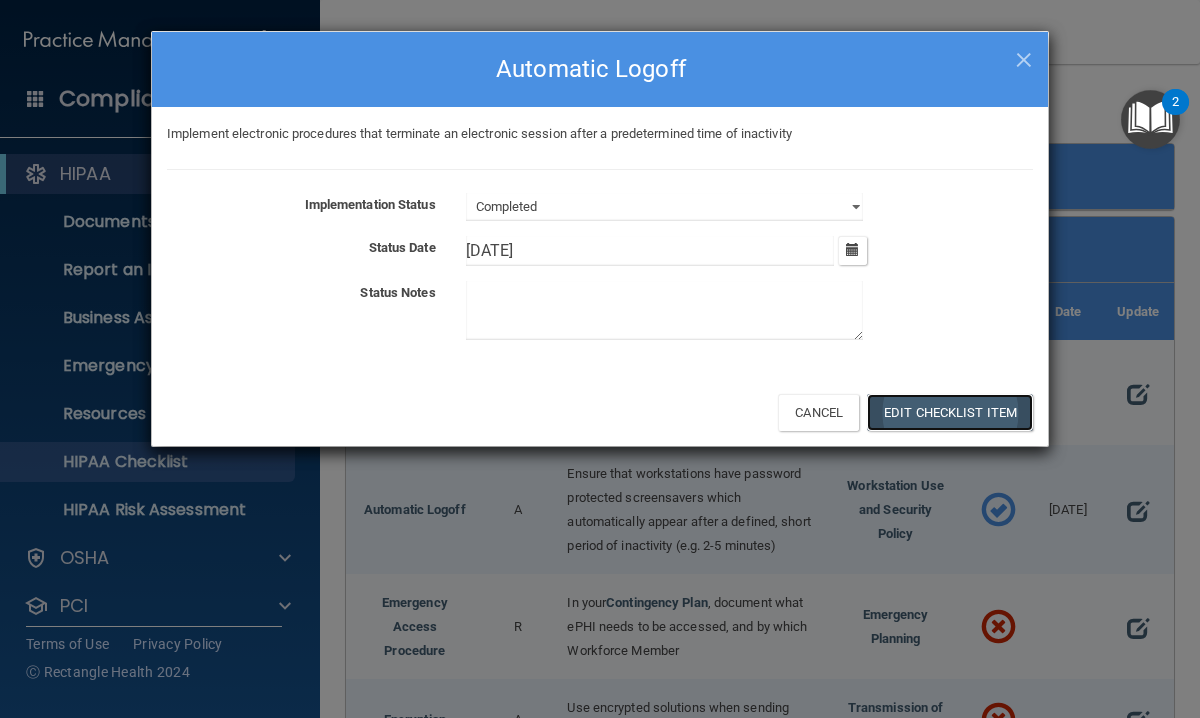 click on "Edit Checklist Item" at bounding box center (950, 412) 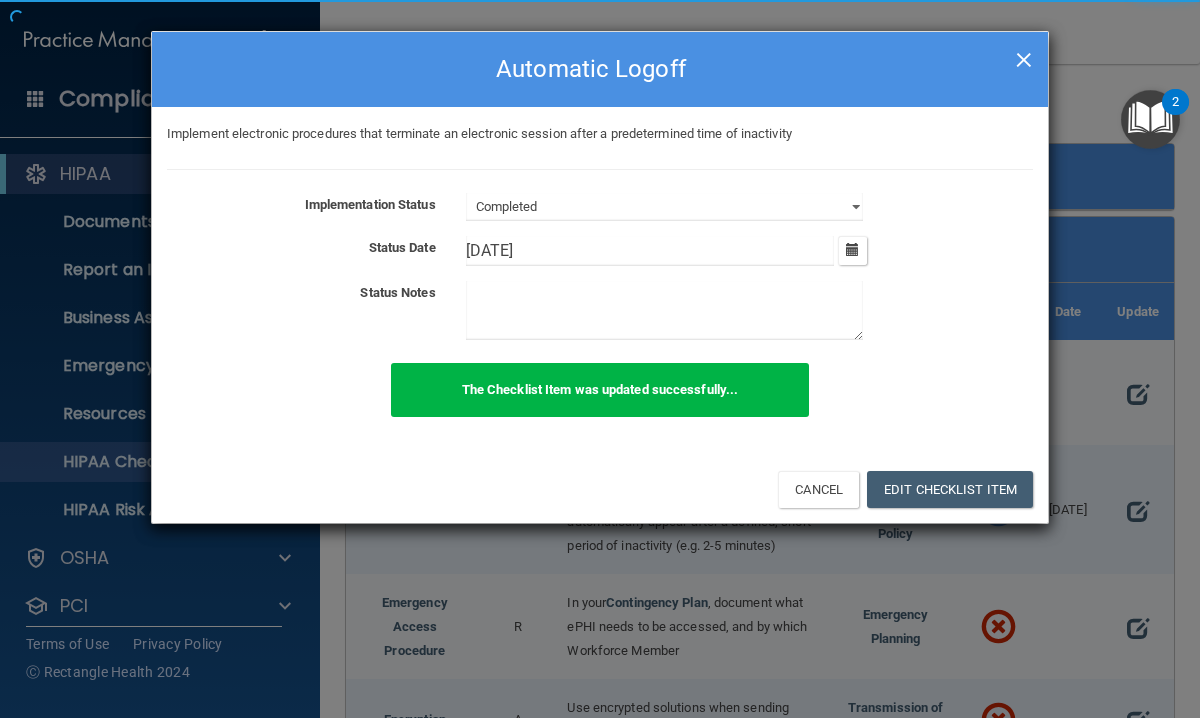 click on "×" at bounding box center [1024, 57] 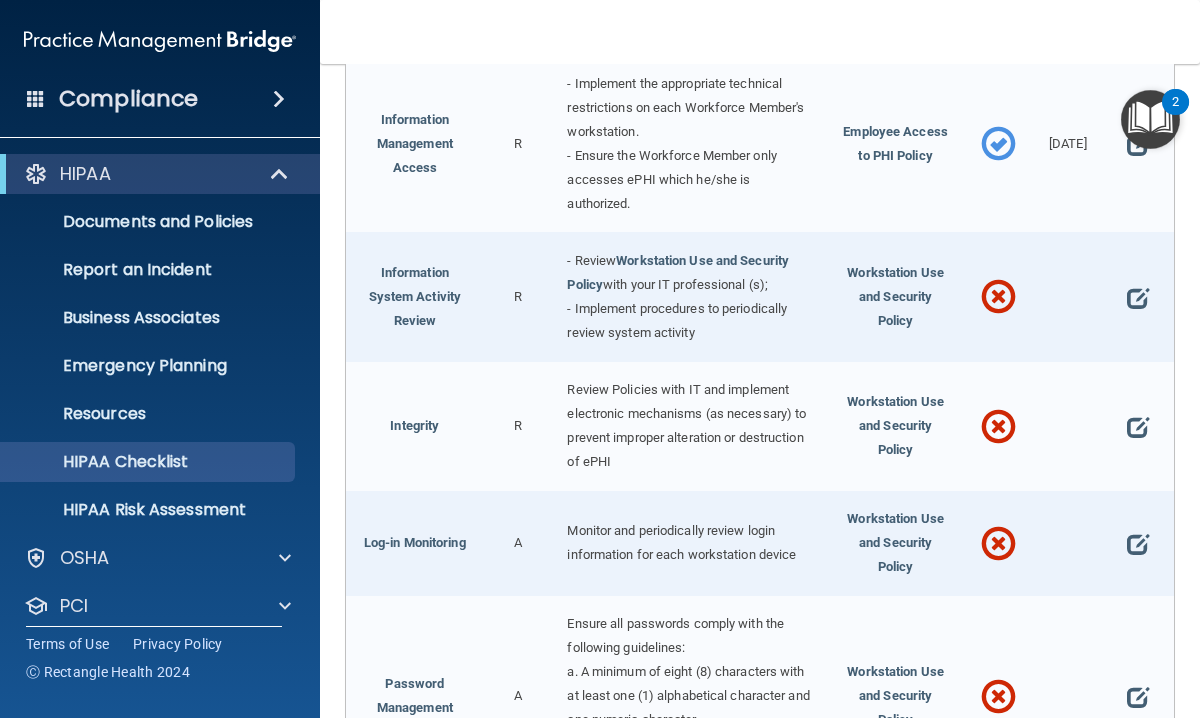 scroll, scrollTop: 990, scrollLeft: 0, axis: vertical 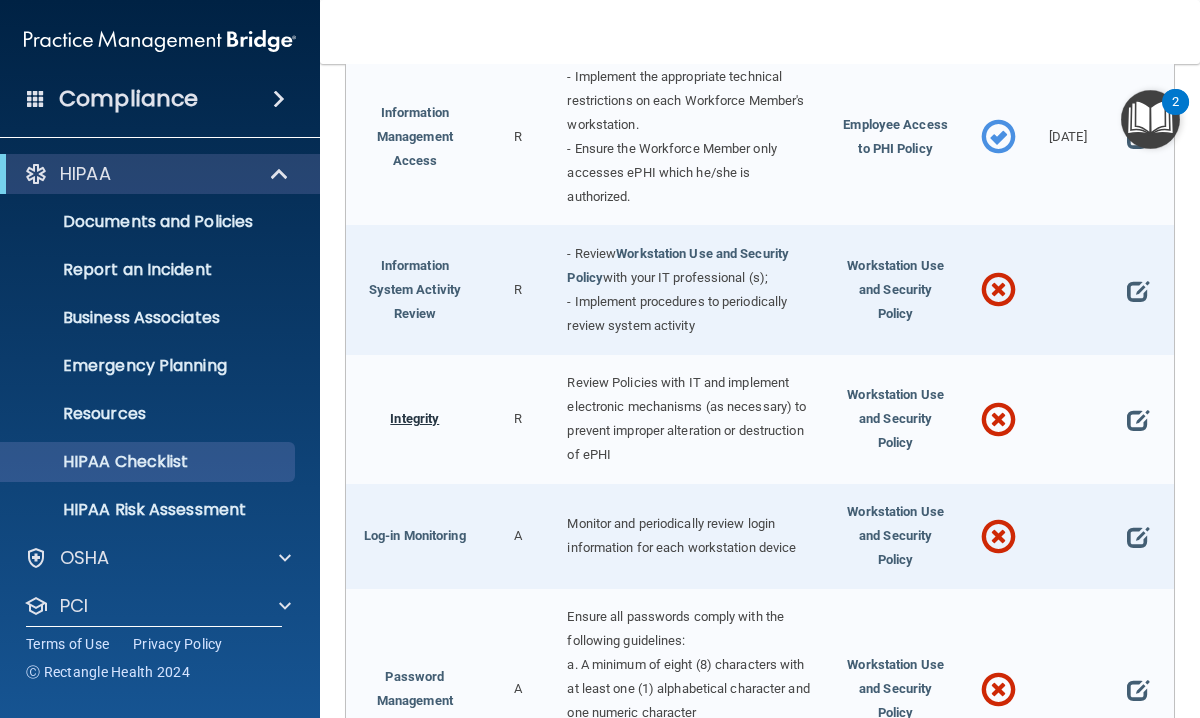 click on "Integrity" at bounding box center [414, 418] 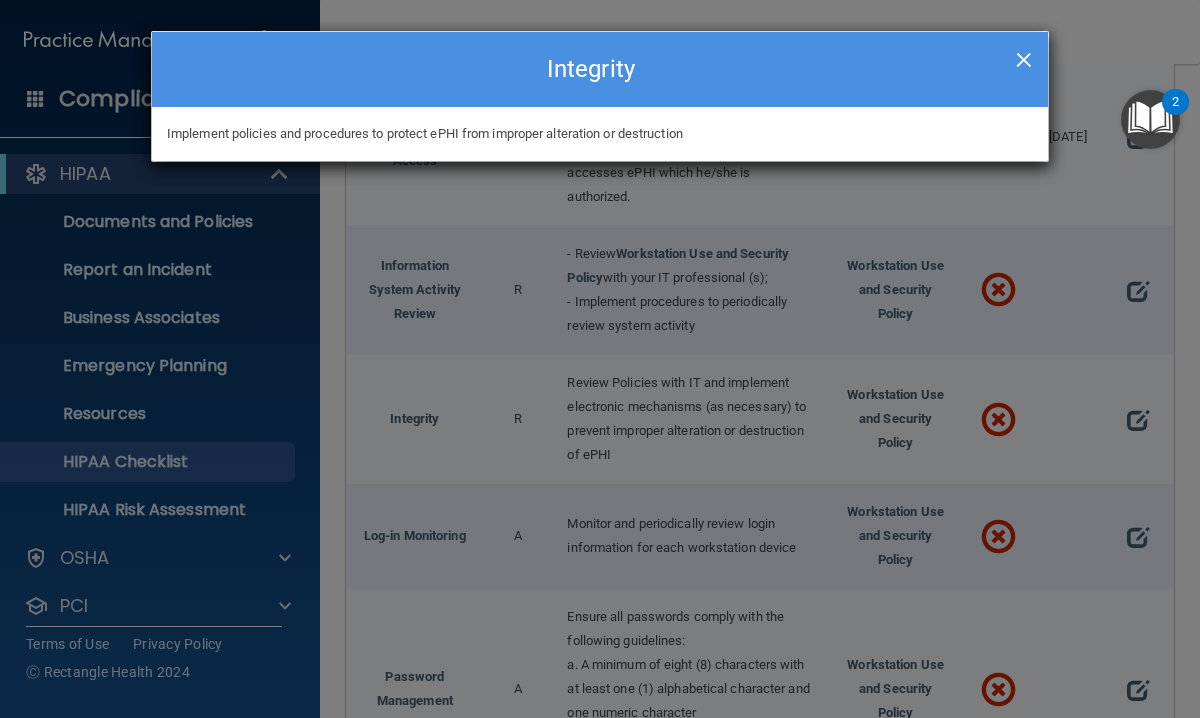click on "×" at bounding box center (1024, 57) 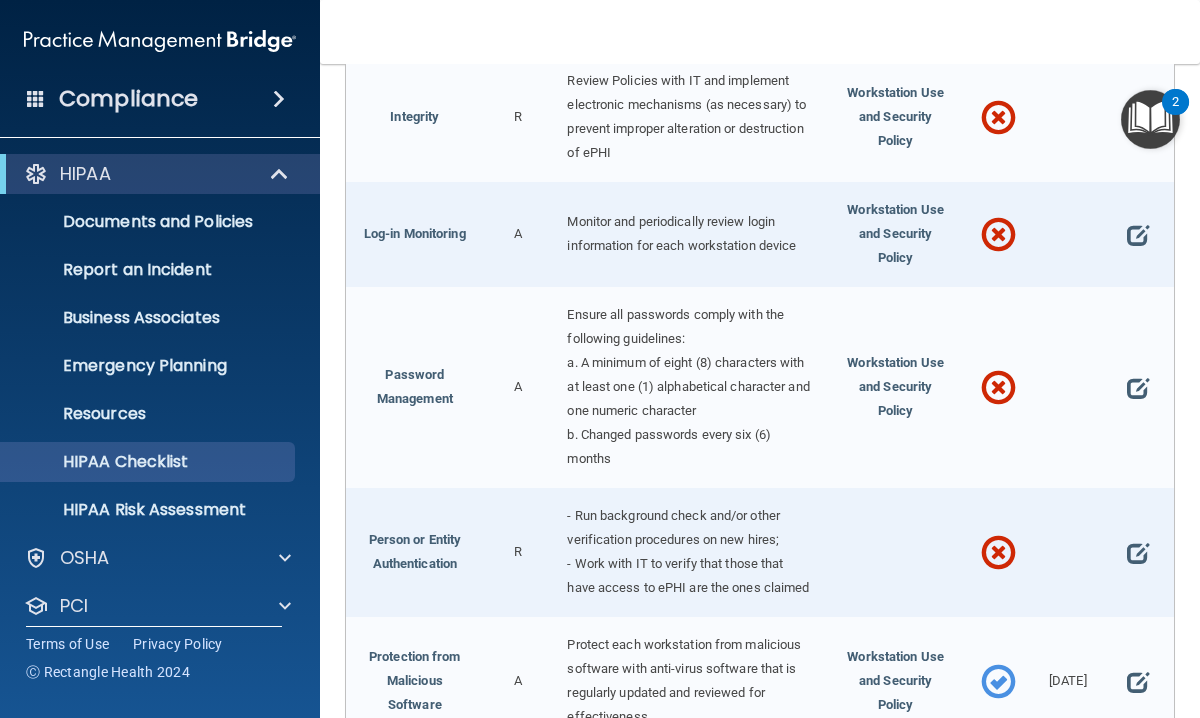 scroll, scrollTop: 1294, scrollLeft: 0, axis: vertical 